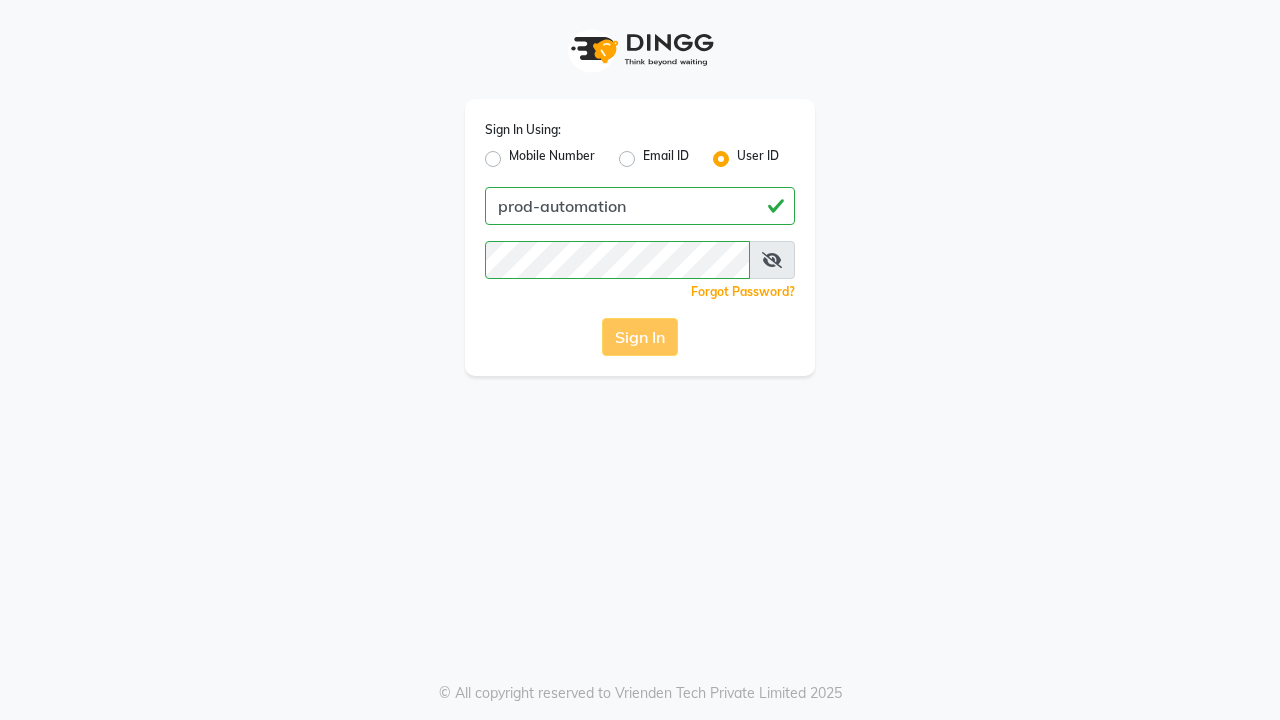 scroll, scrollTop: 0, scrollLeft: 0, axis: both 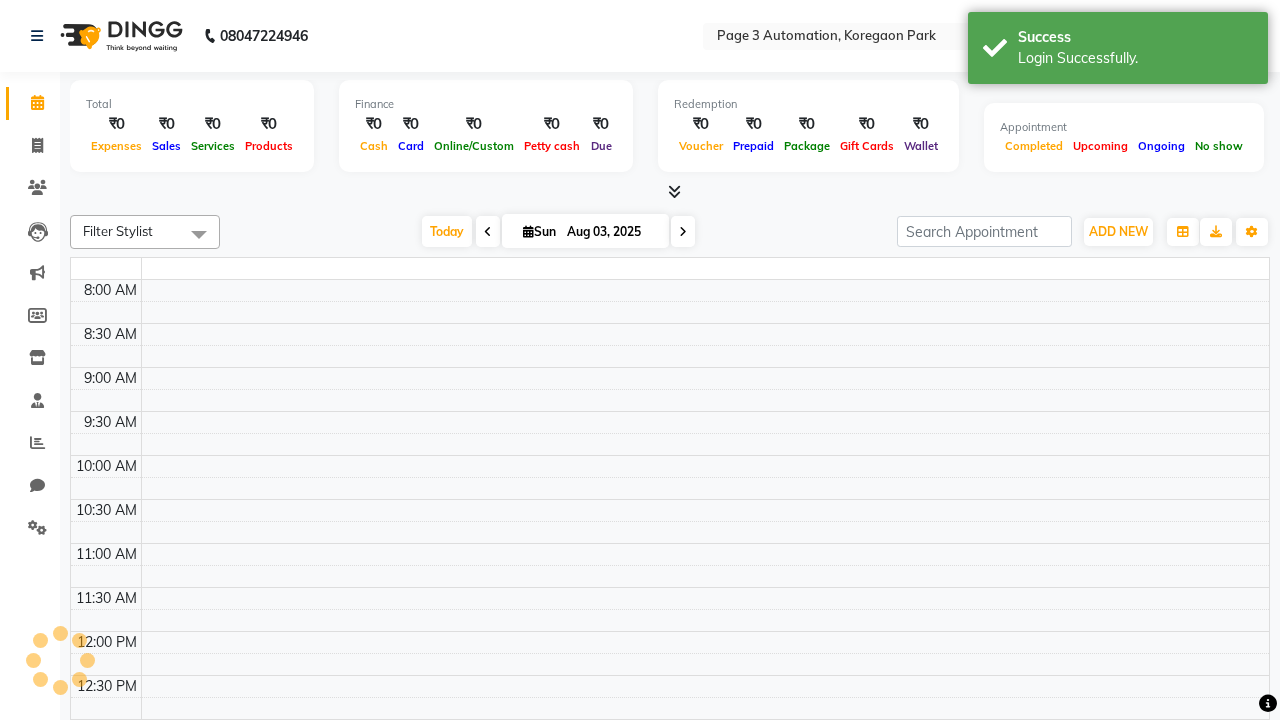 select on "en" 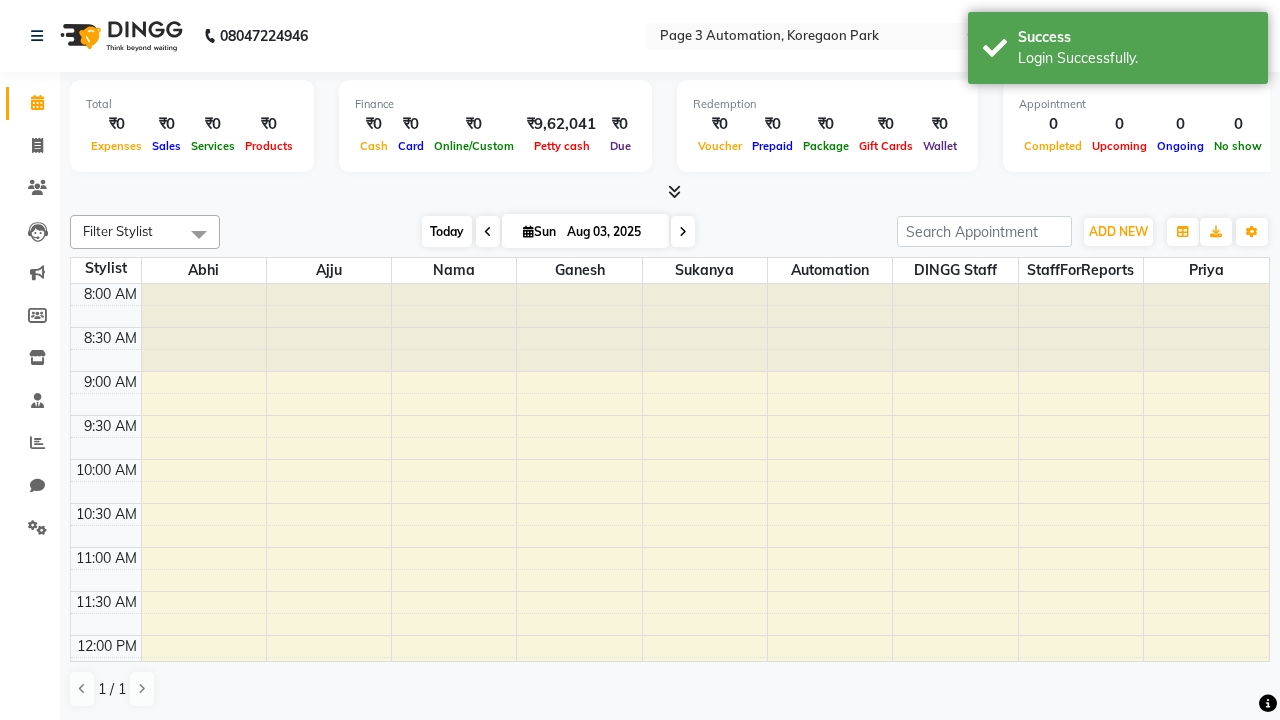 click on "Today" at bounding box center [447, 231] 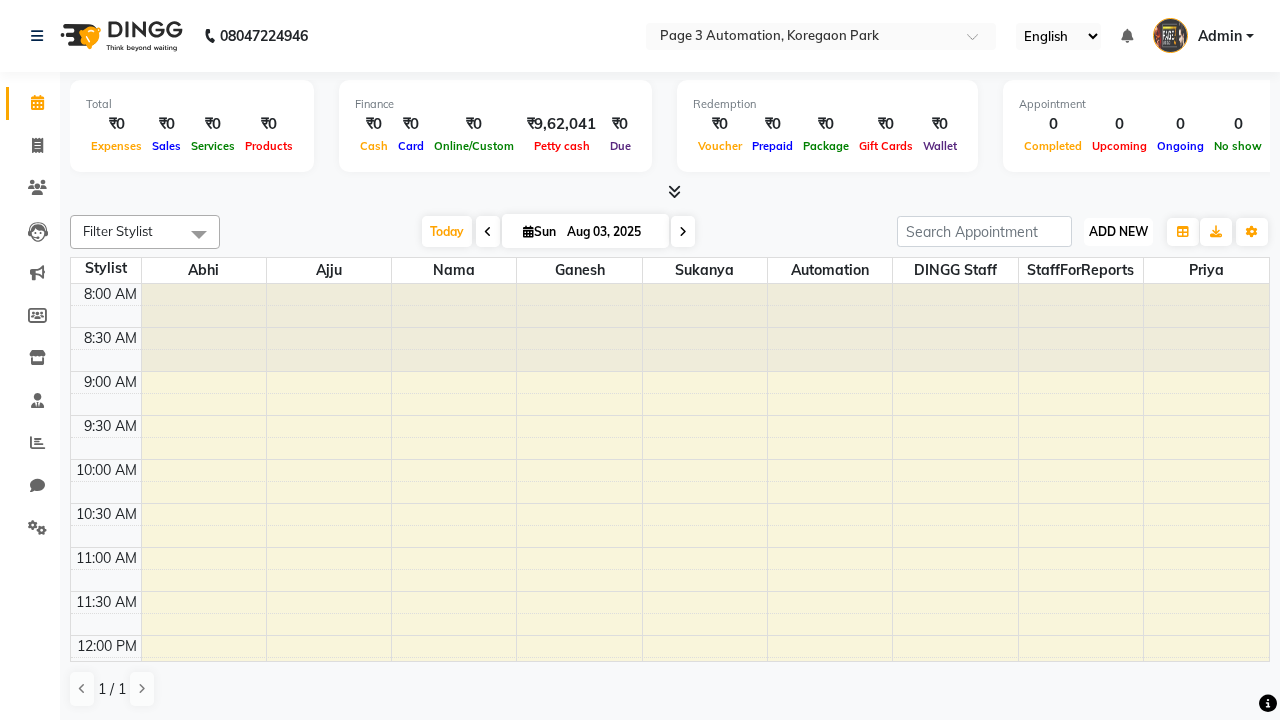click on "ADD NEW" at bounding box center (1118, 231) 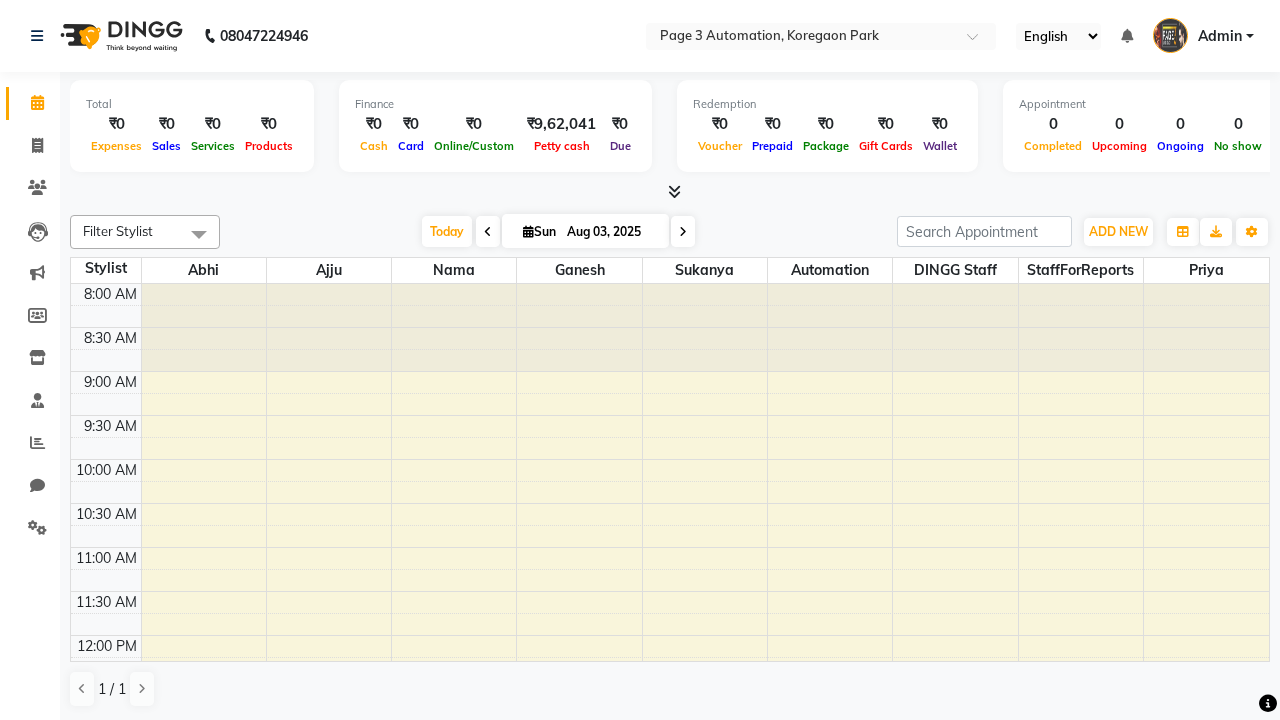 click on "Add Appointment" at bounding box center [0, 0] 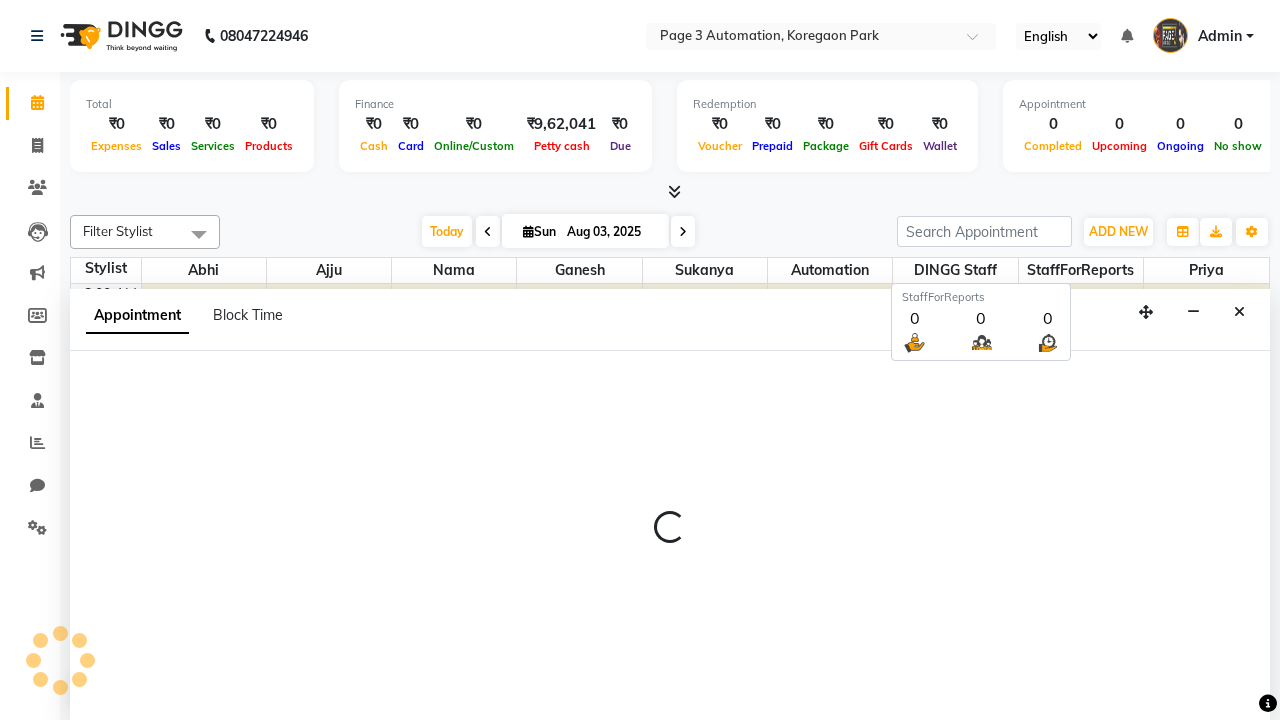scroll, scrollTop: 1, scrollLeft: 0, axis: vertical 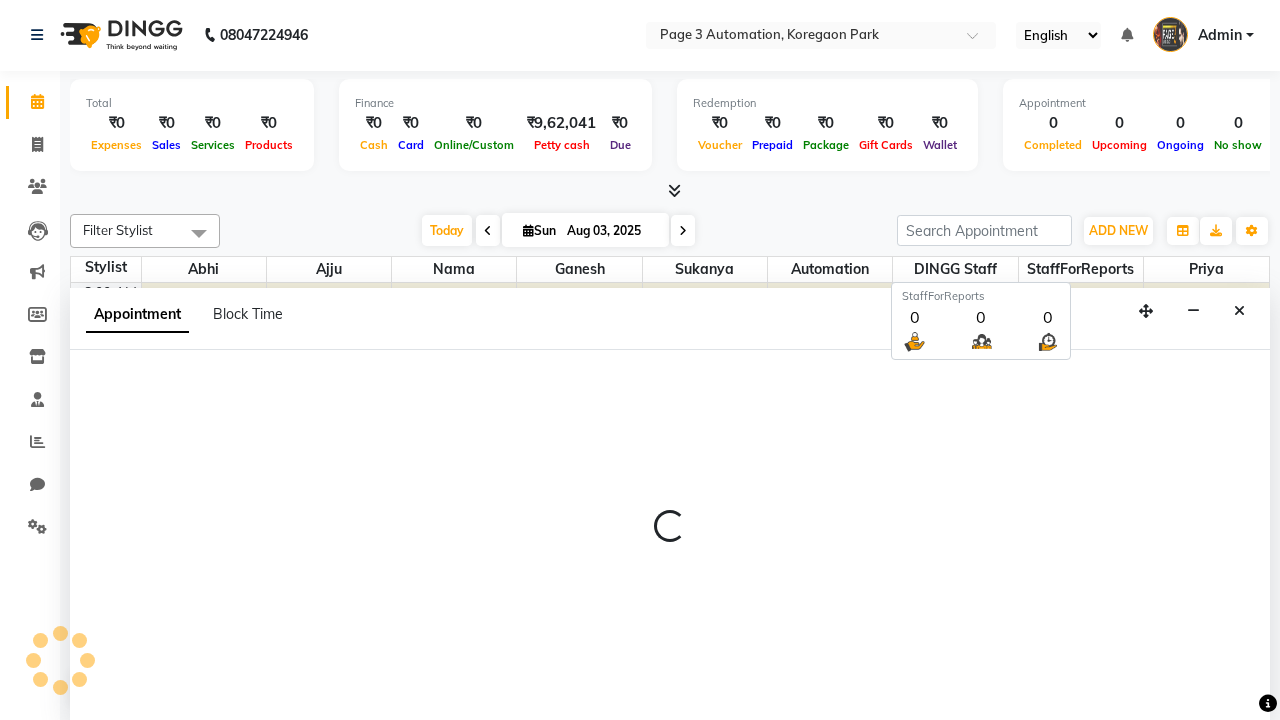 select on "tentative" 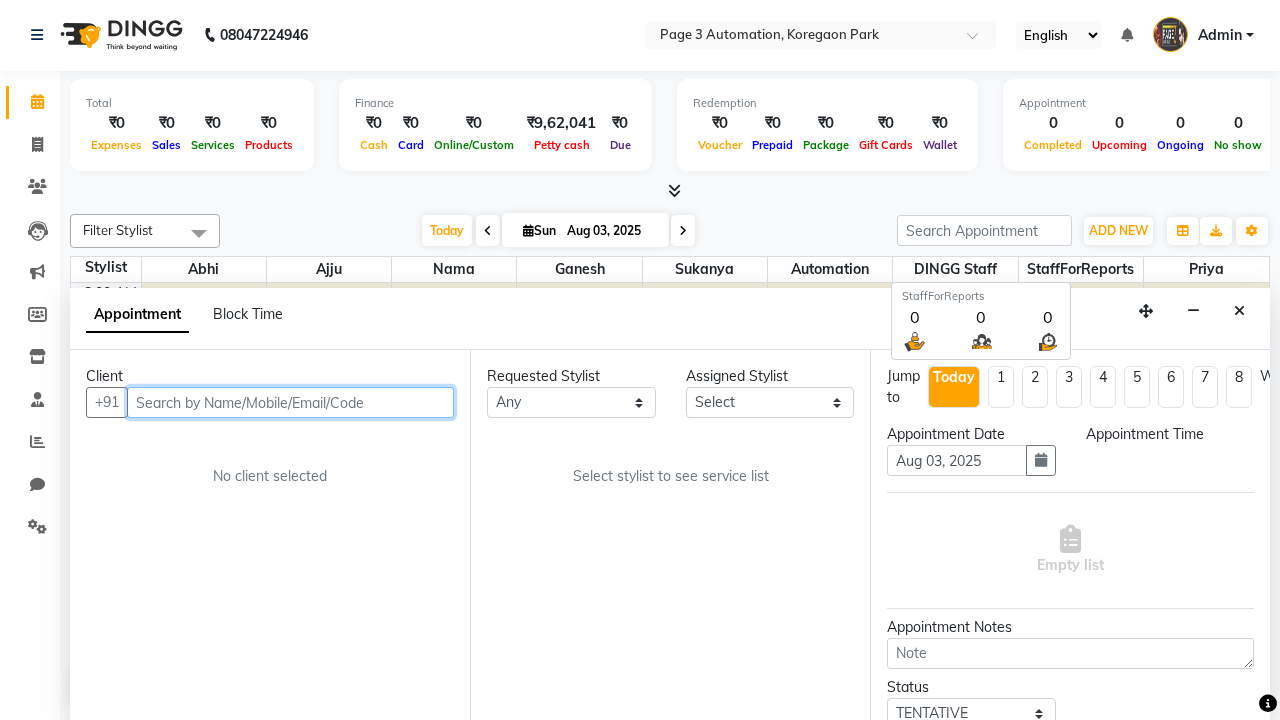 select on "540" 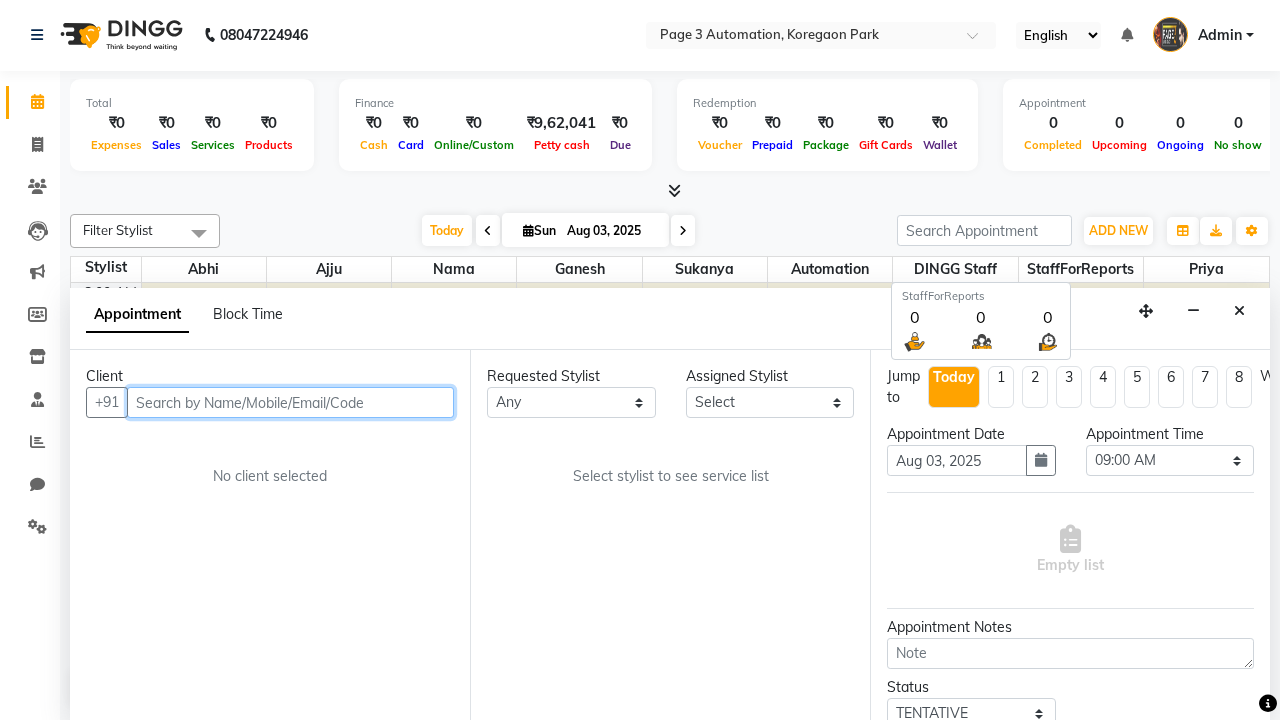 type on "8192346578" 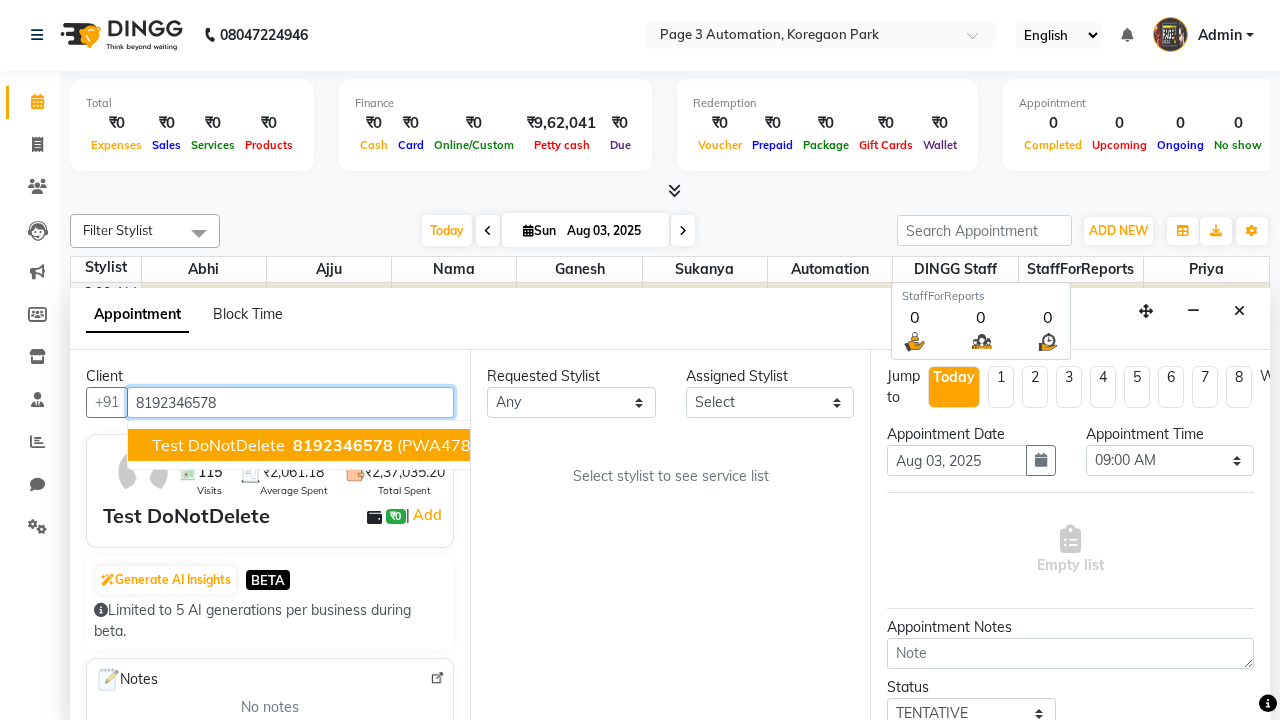 click on "8192346578" at bounding box center (343, 445) 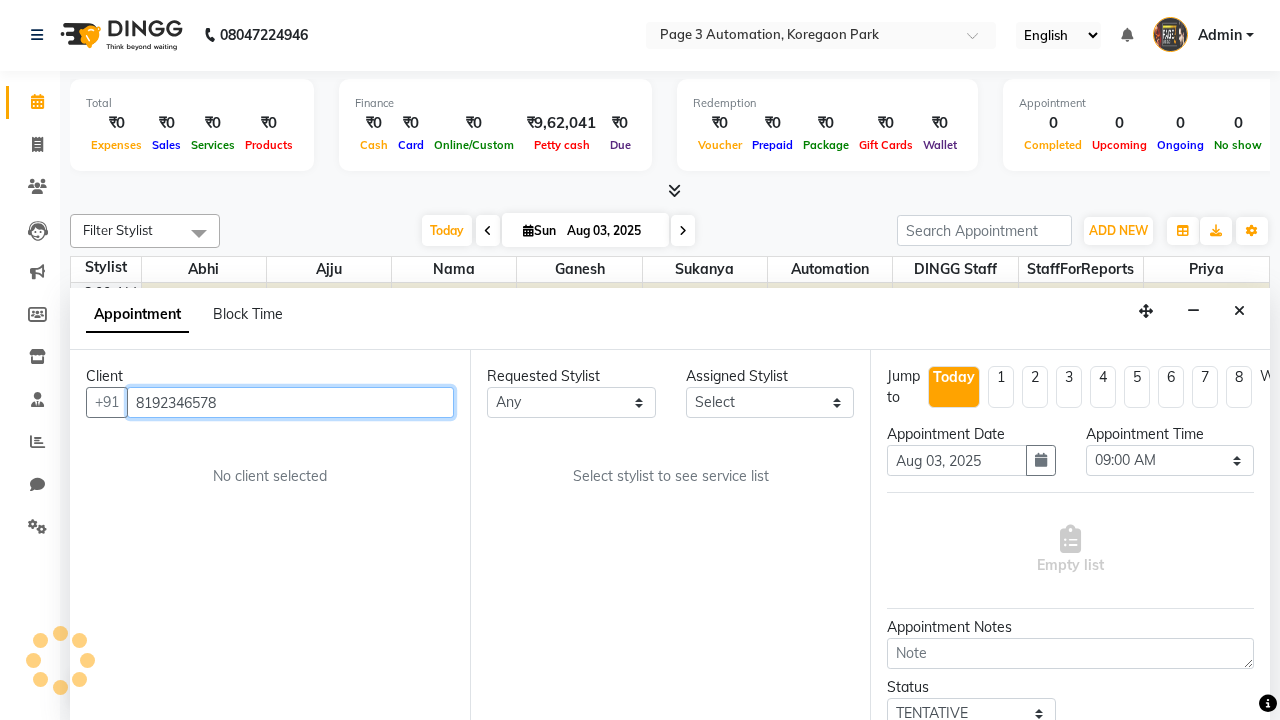 select on "711" 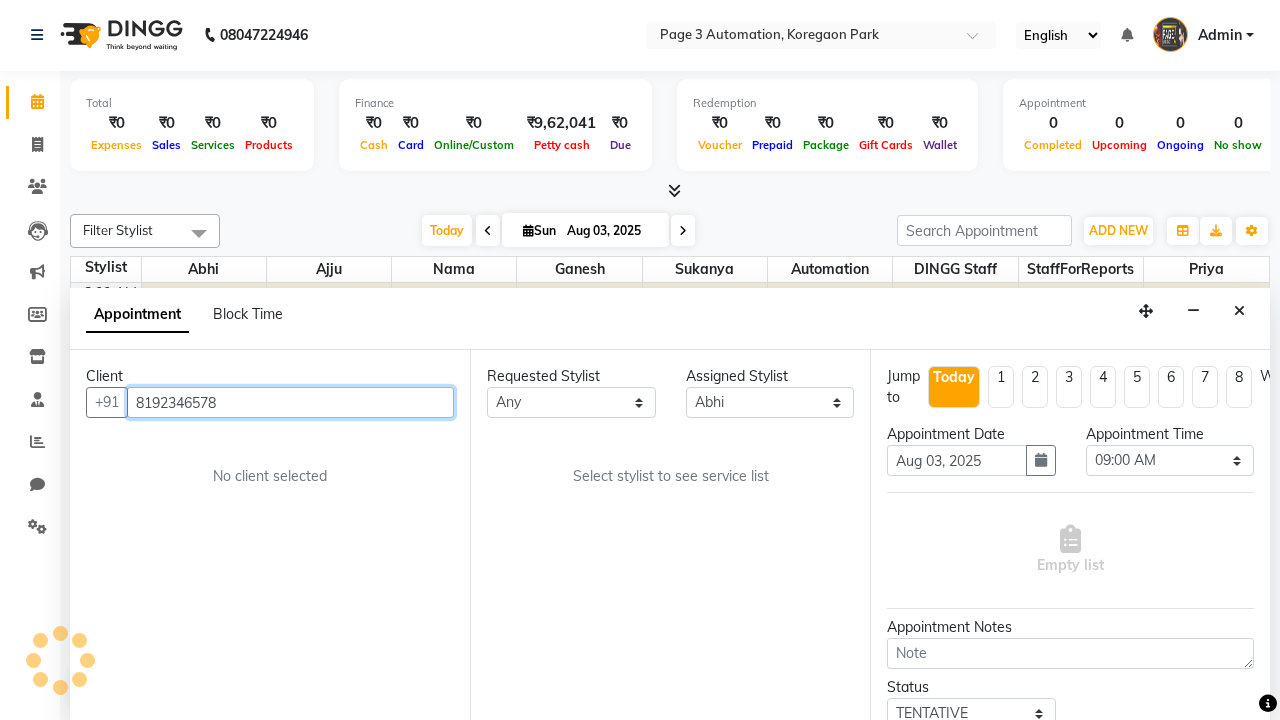 scroll, scrollTop: 0, scrollLeft: 0, axis: both 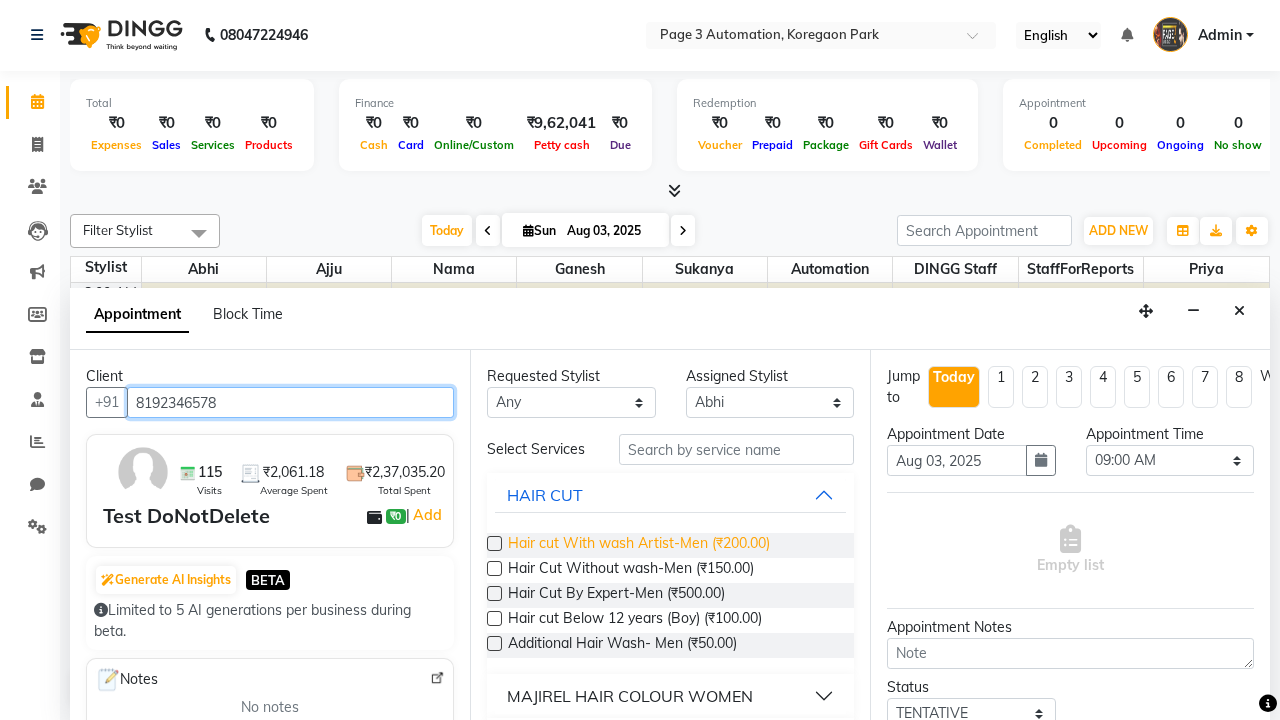 type on "8192346578" 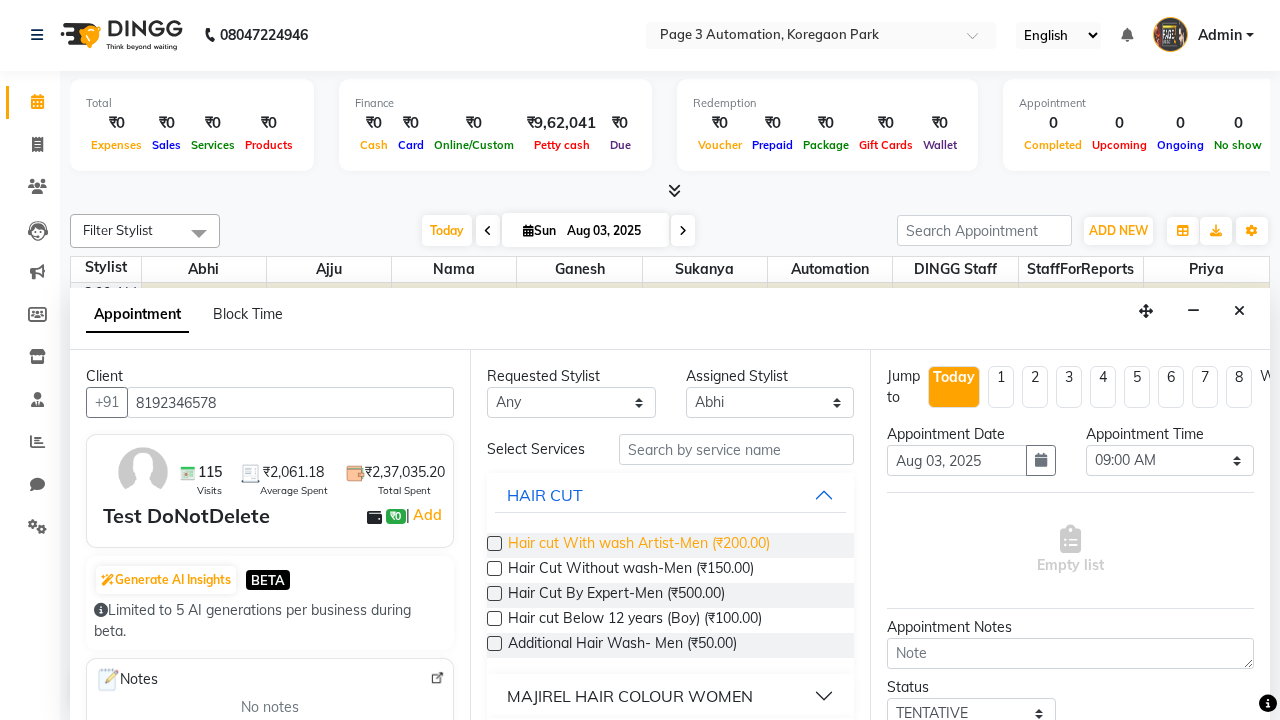 click on "Hair cut With wash Artist-Men (₹200.00)" at bounding box center (639, 545) 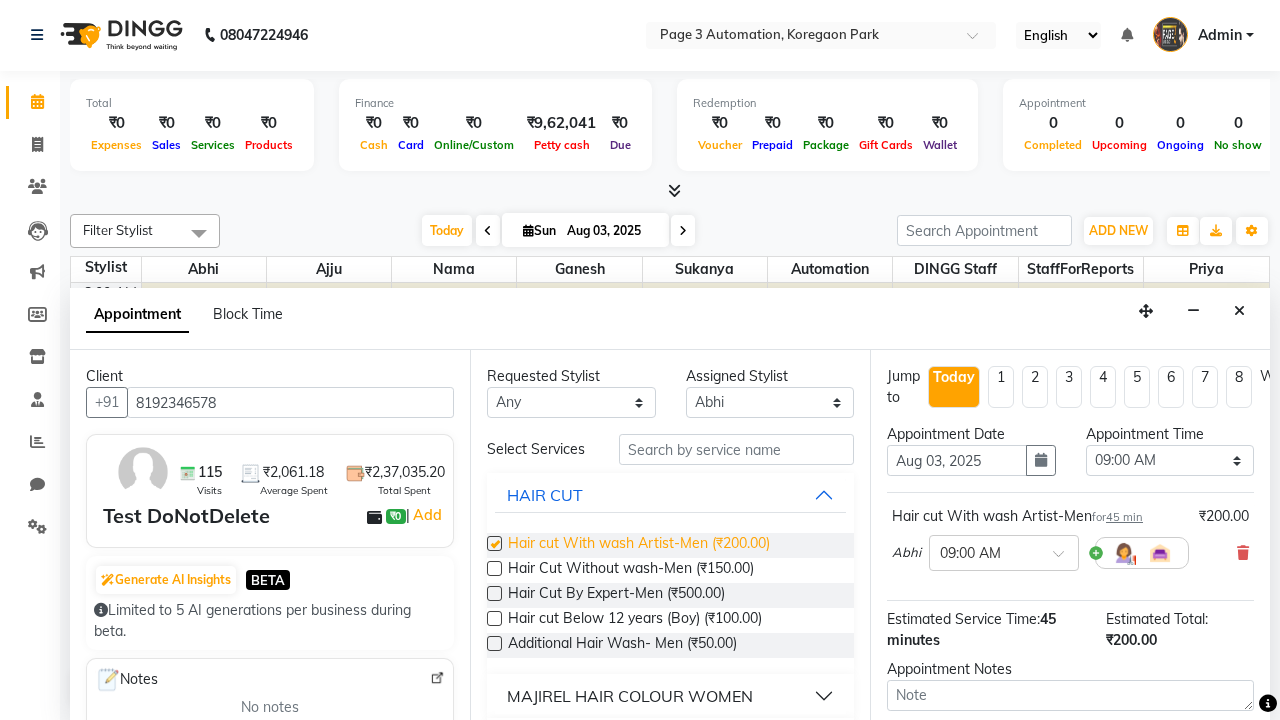 checkbox on "false" 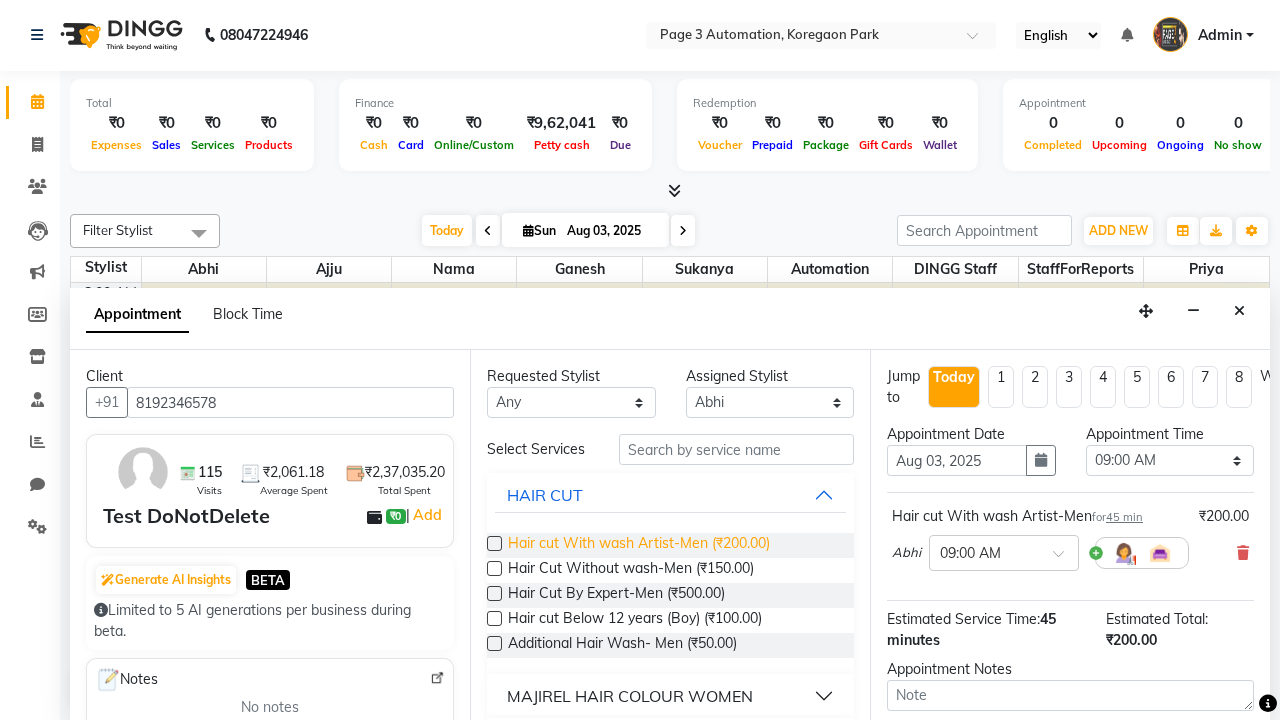 select on "825" 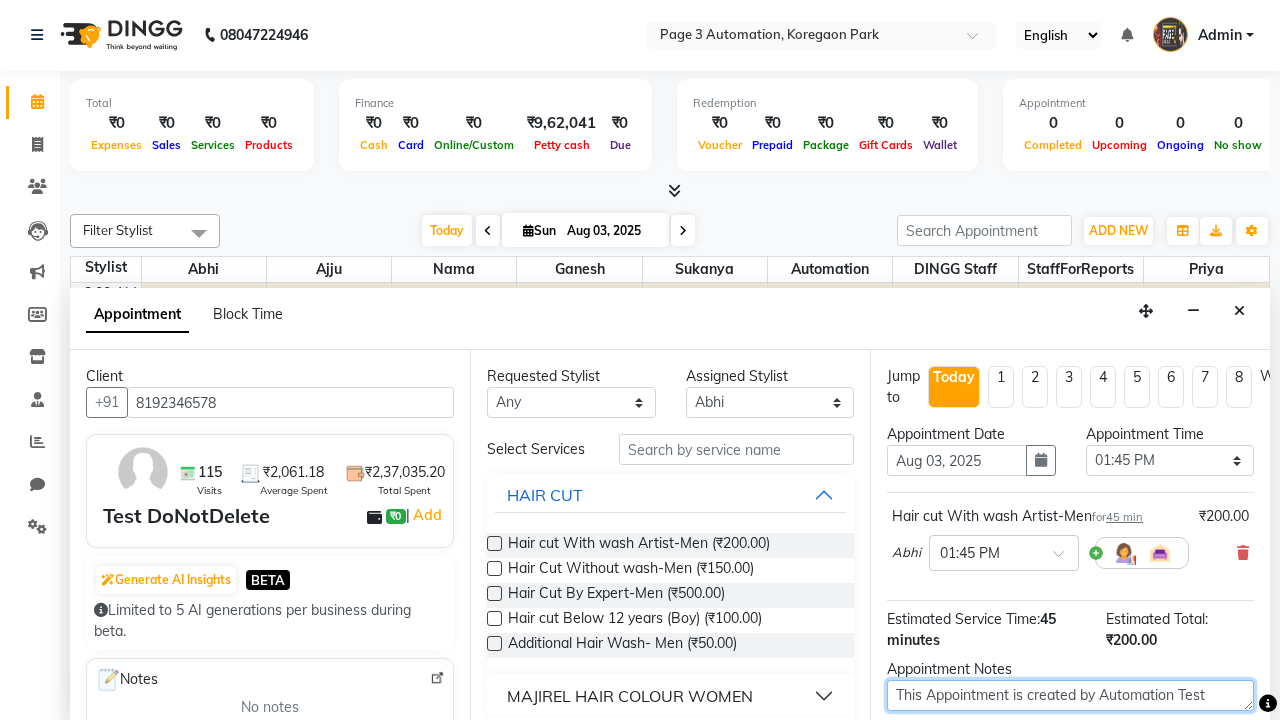 type on "This Appointment is created by Automation Test" 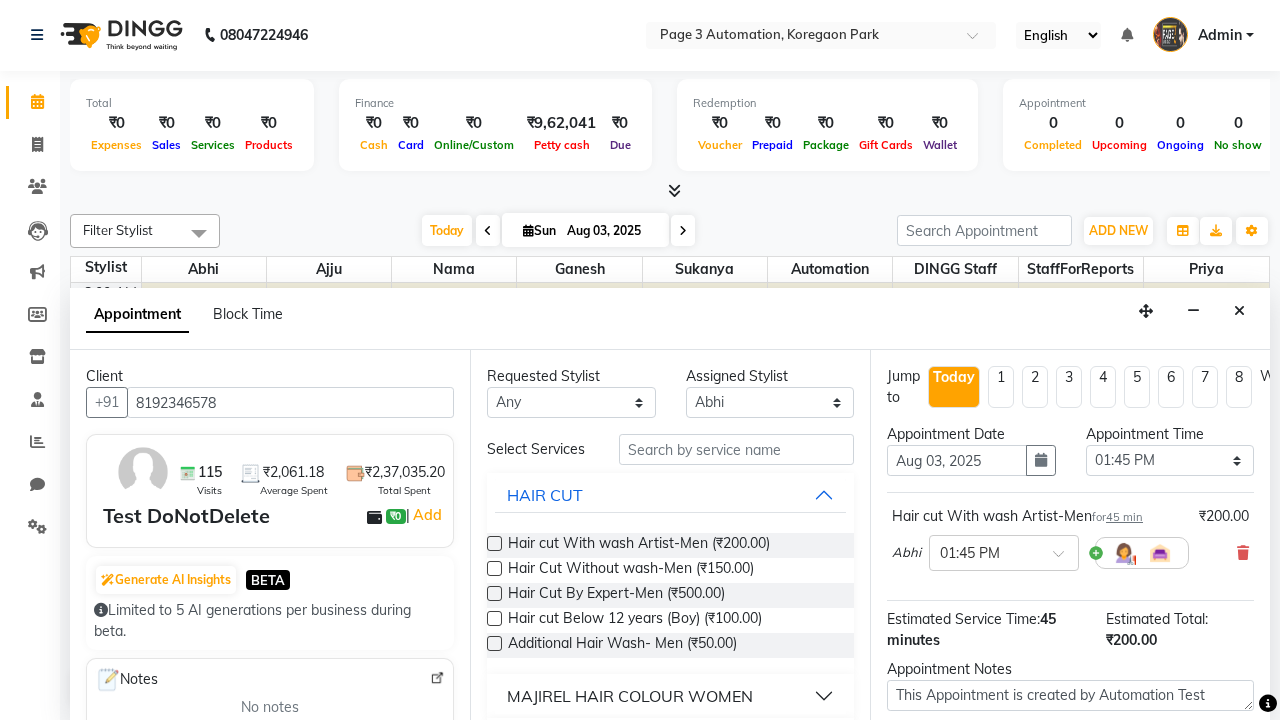 click at bounding box center (1097, 822) 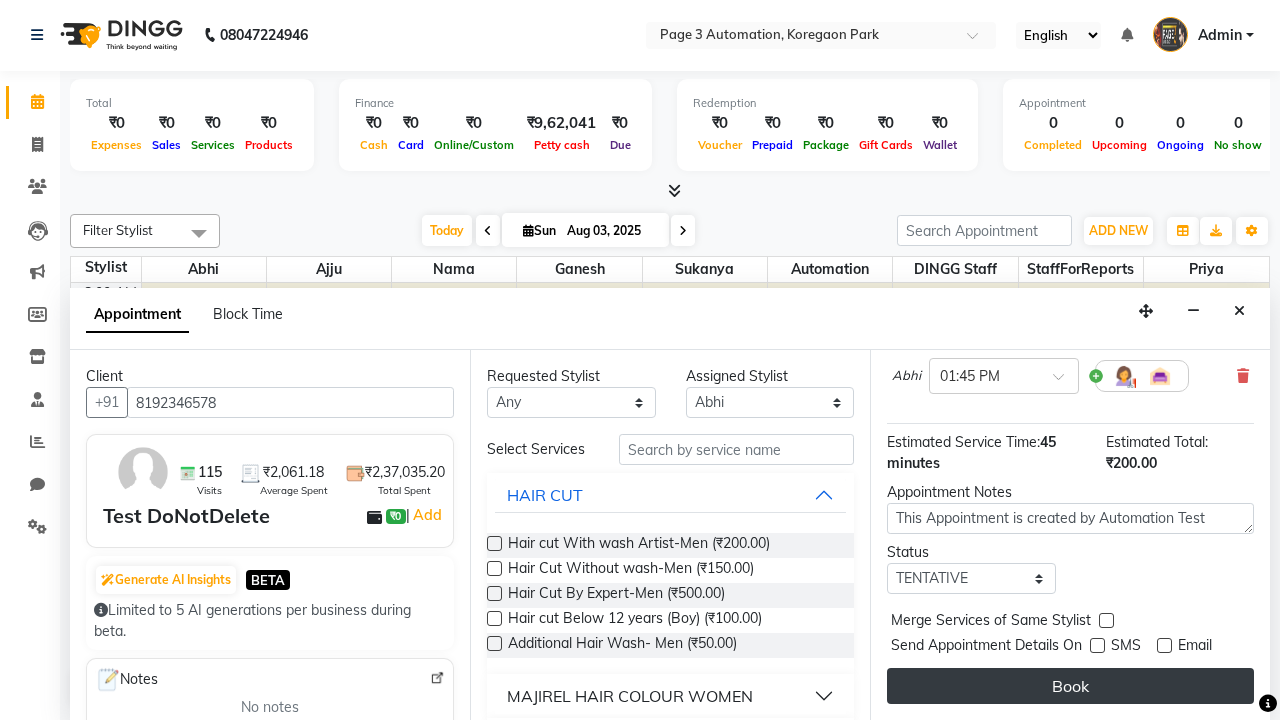 click on "Book" at bounding box center [1070, 686] 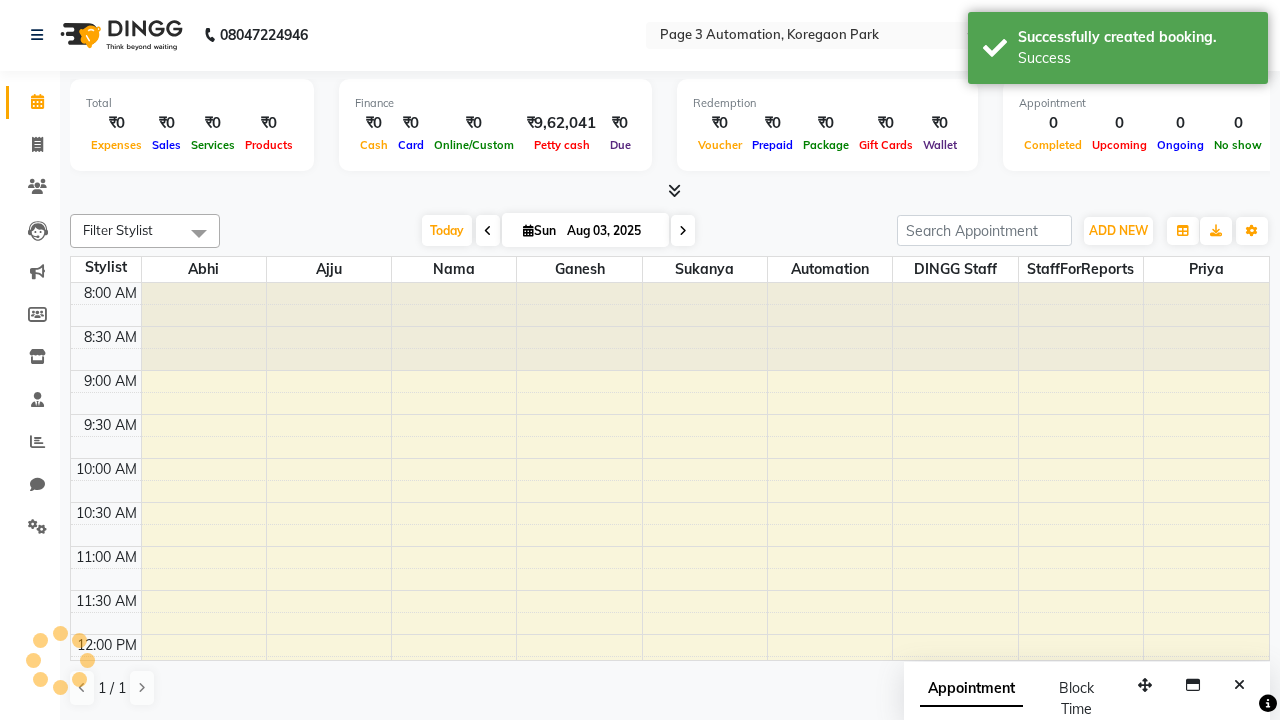 scroll, scrollTop: 0, scrollLeft: 0, axis: both 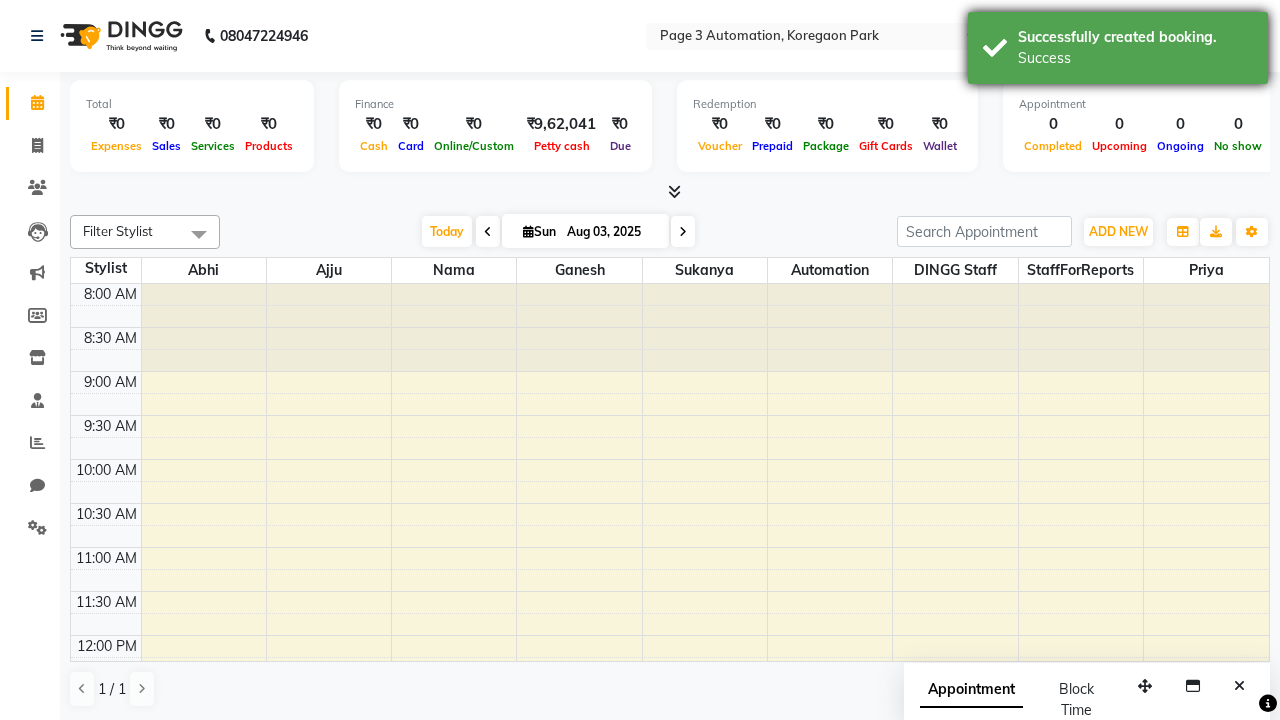 click on "Success" at bounding box center [1135, 58] 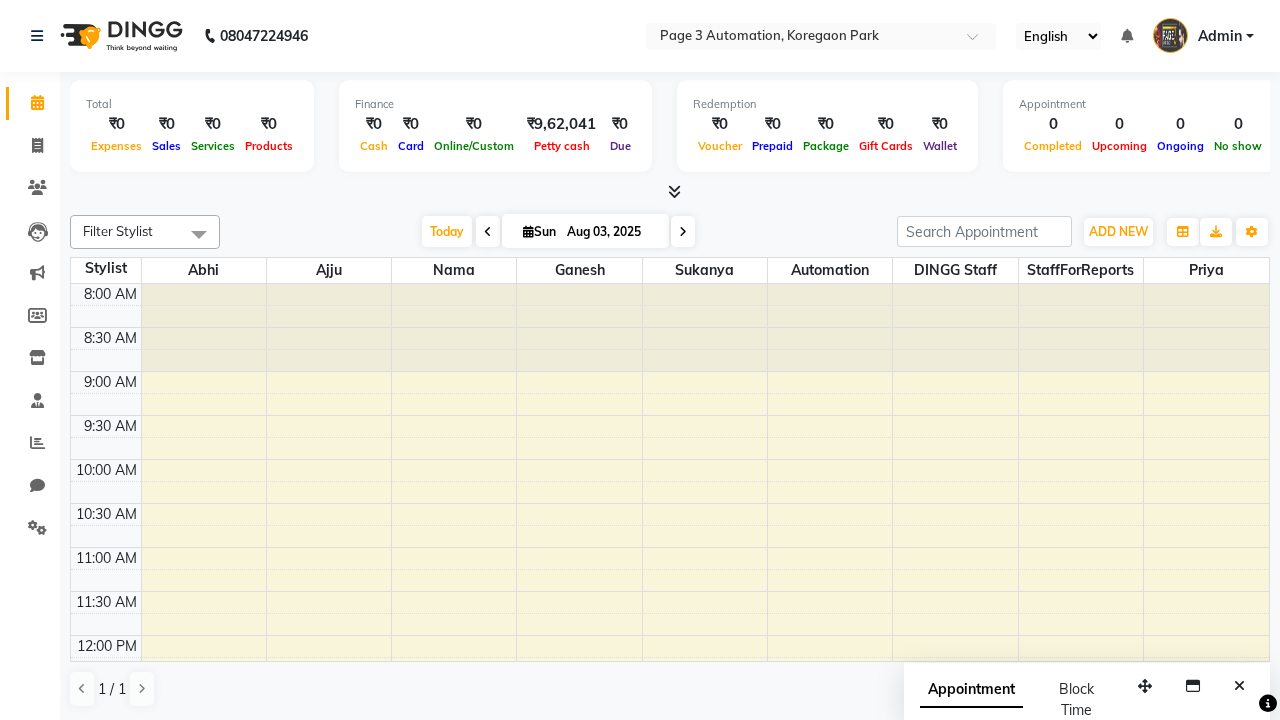 click at bounding box center (199, 234) 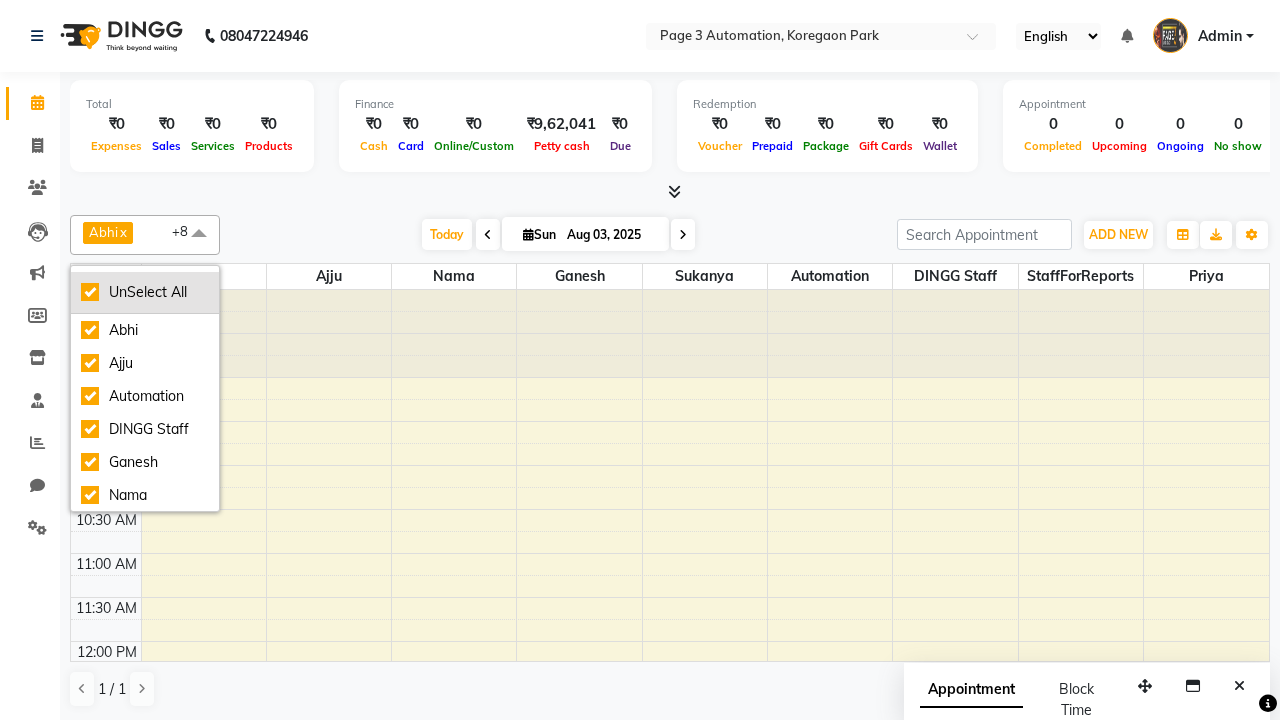 click on "UnSelect All" at bounding box center (145, 292) 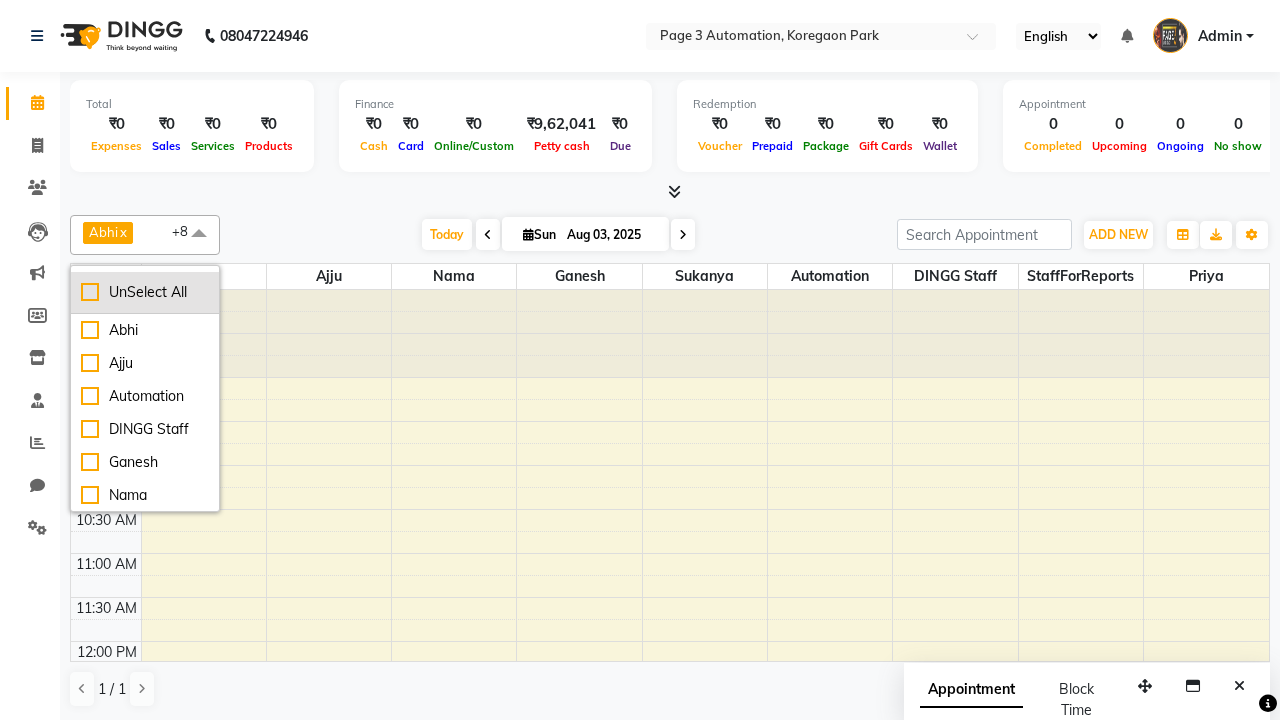 checkbox on "false" 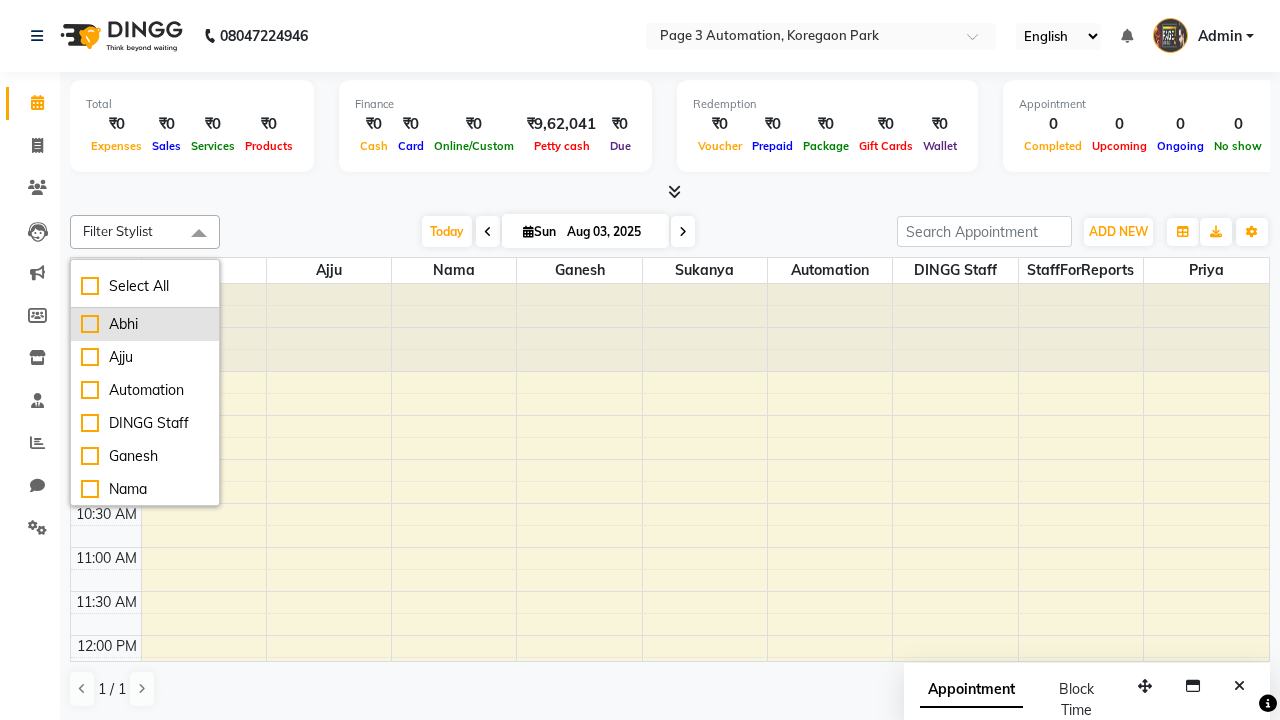 click on "Abhi" at bounding box center [145, 324] 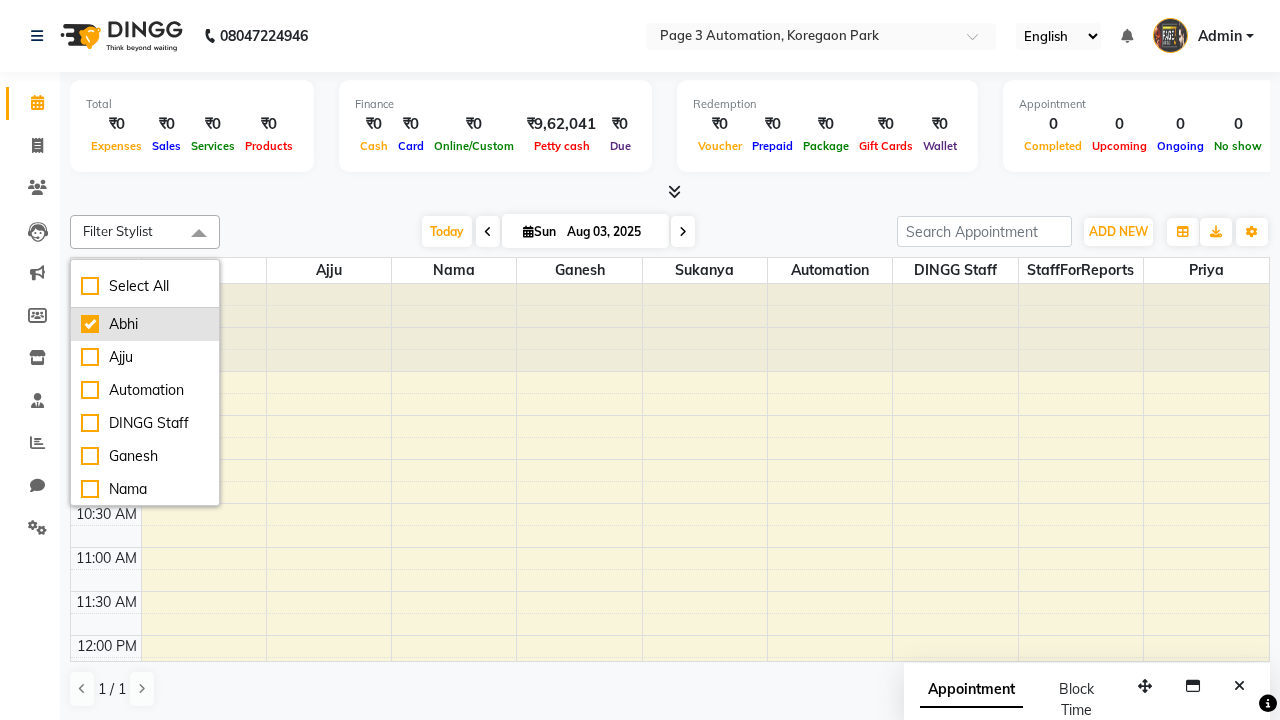 checkbox on "true" 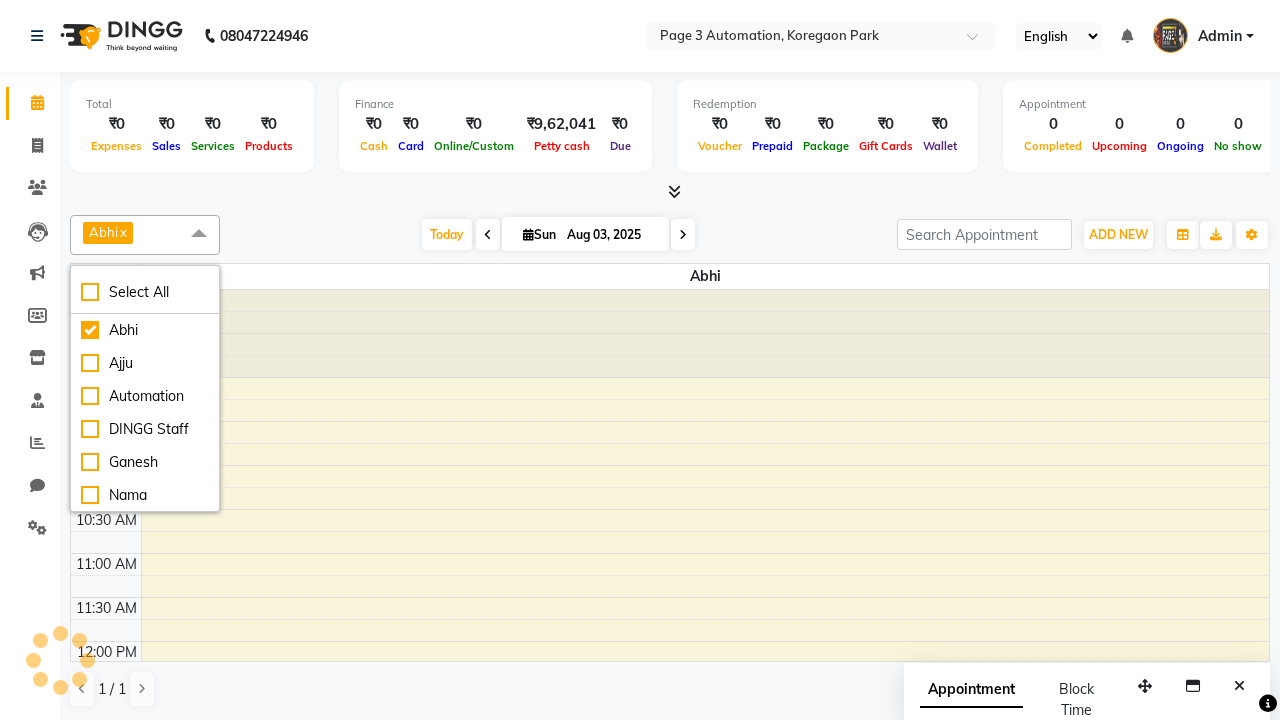 click at bounding box center (199, 234) 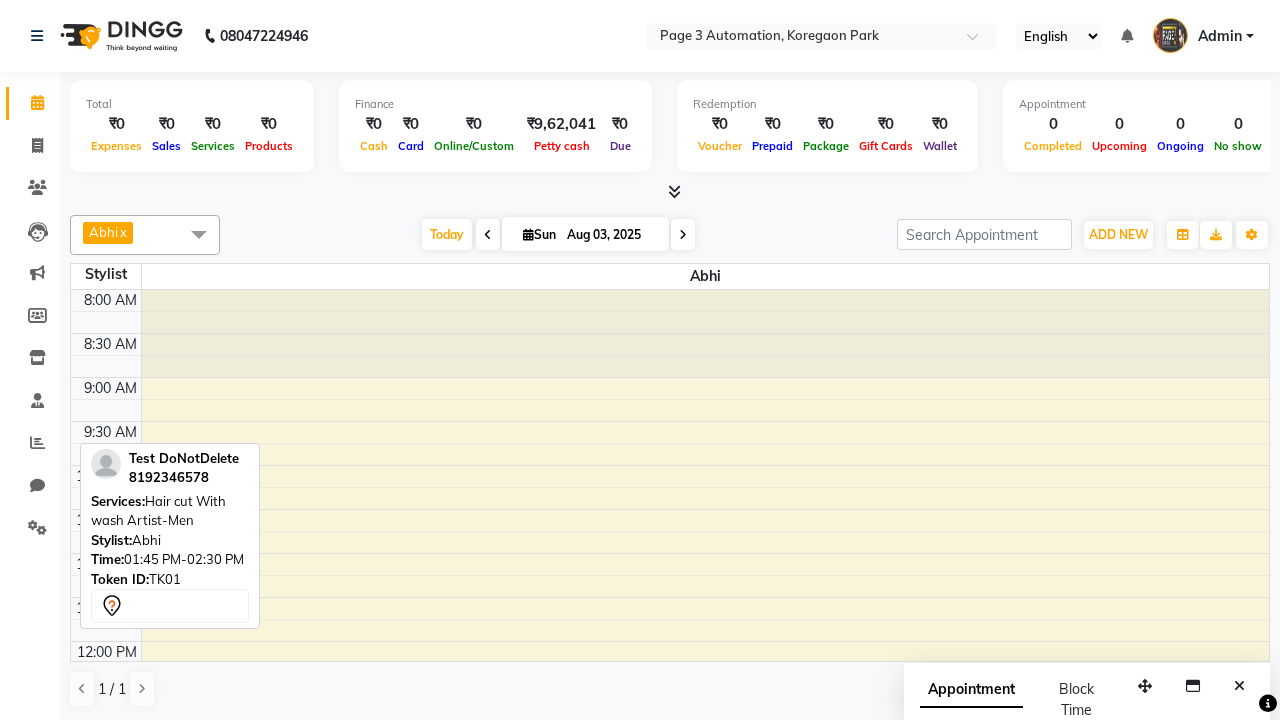 scroll, scrollTop: 353, scrollLeft: 0, axis: vertical 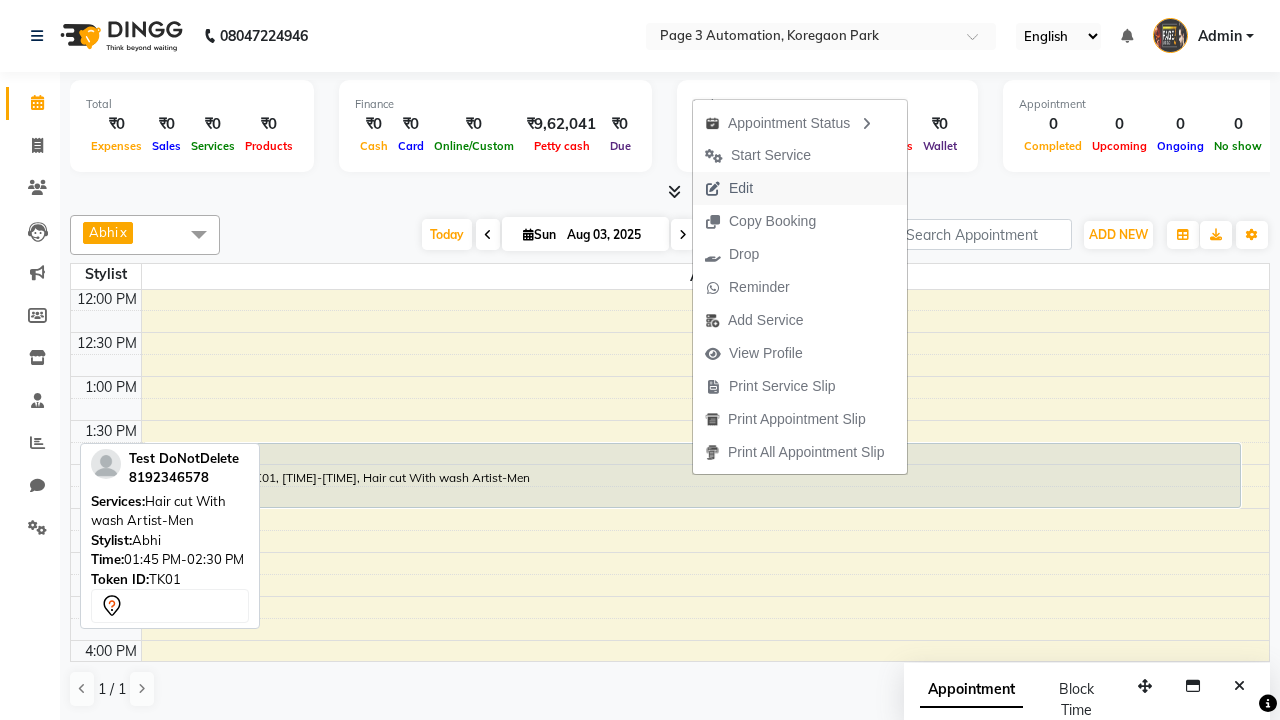 click on "Edit" at bounding box center [800, 188] 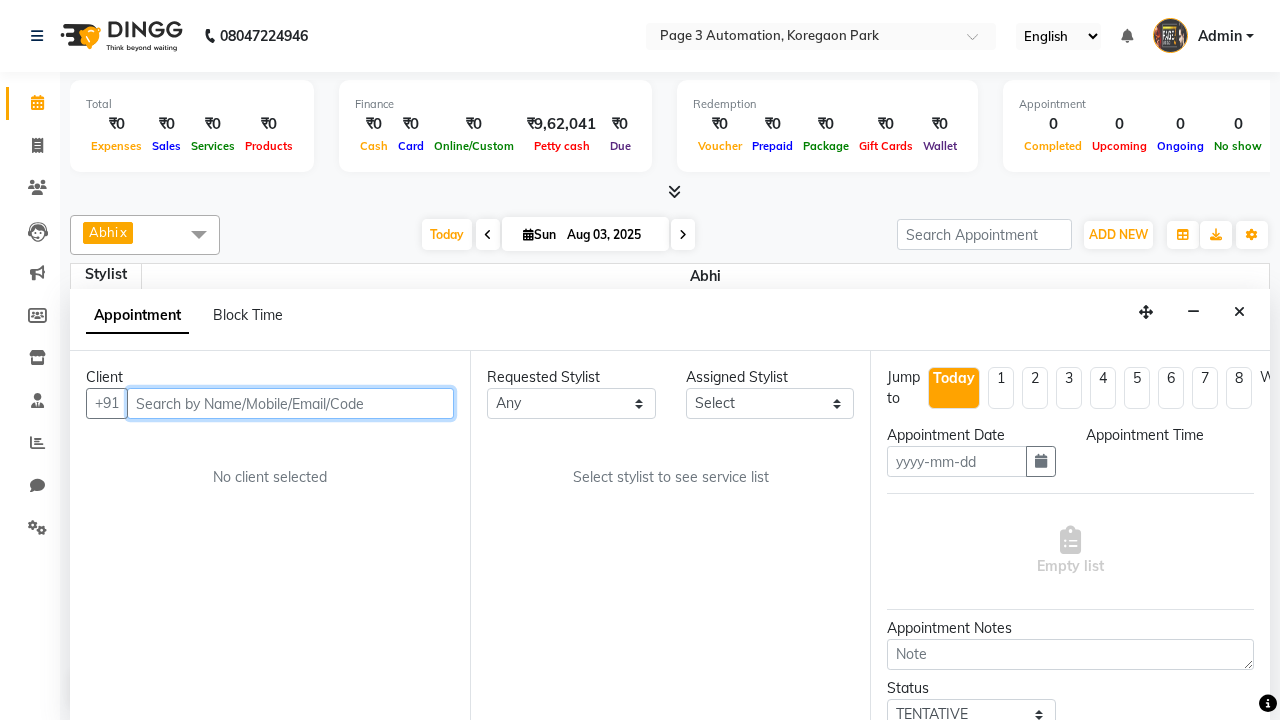 type on "Aug 03, 2025" 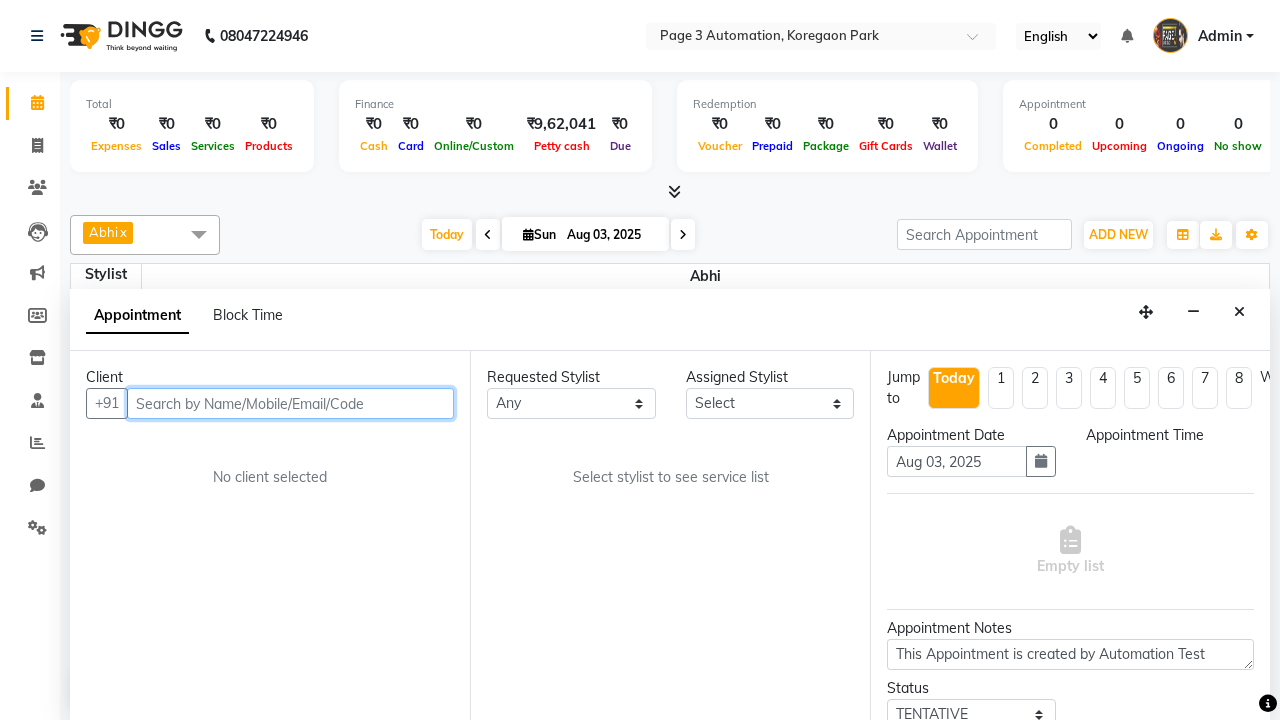 select on "825" 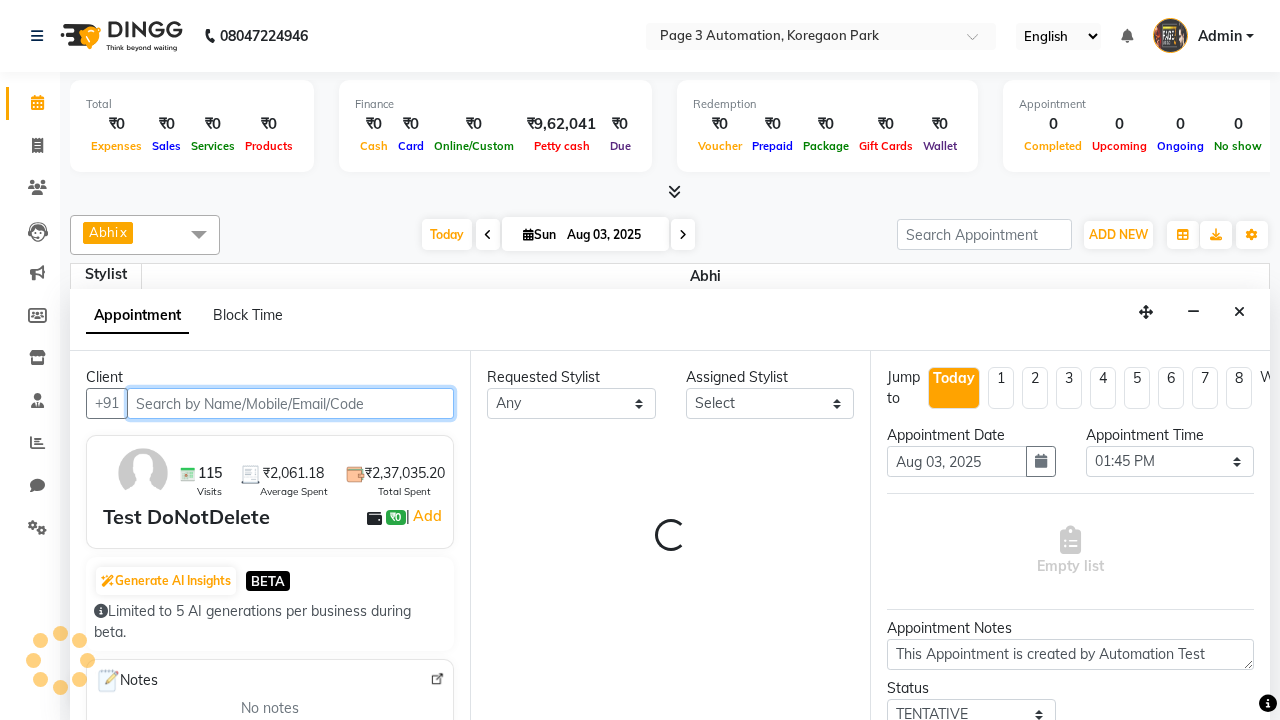 select on "711" 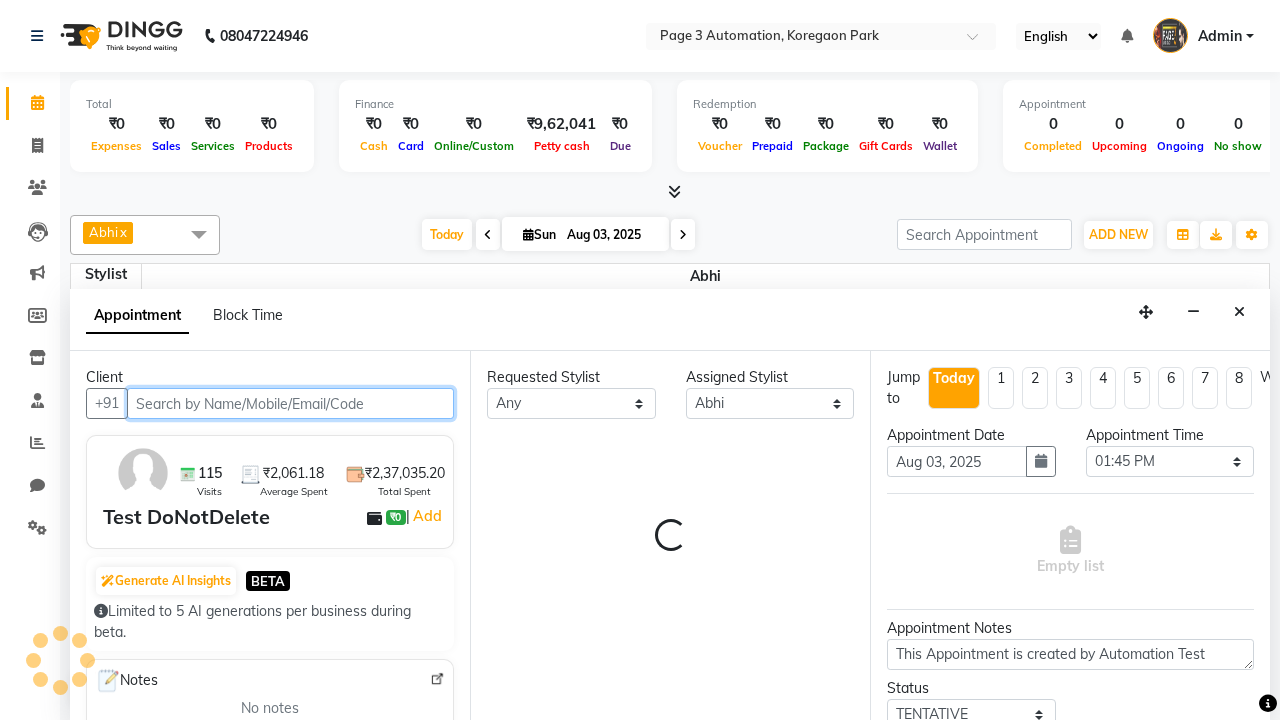 select on "1039" 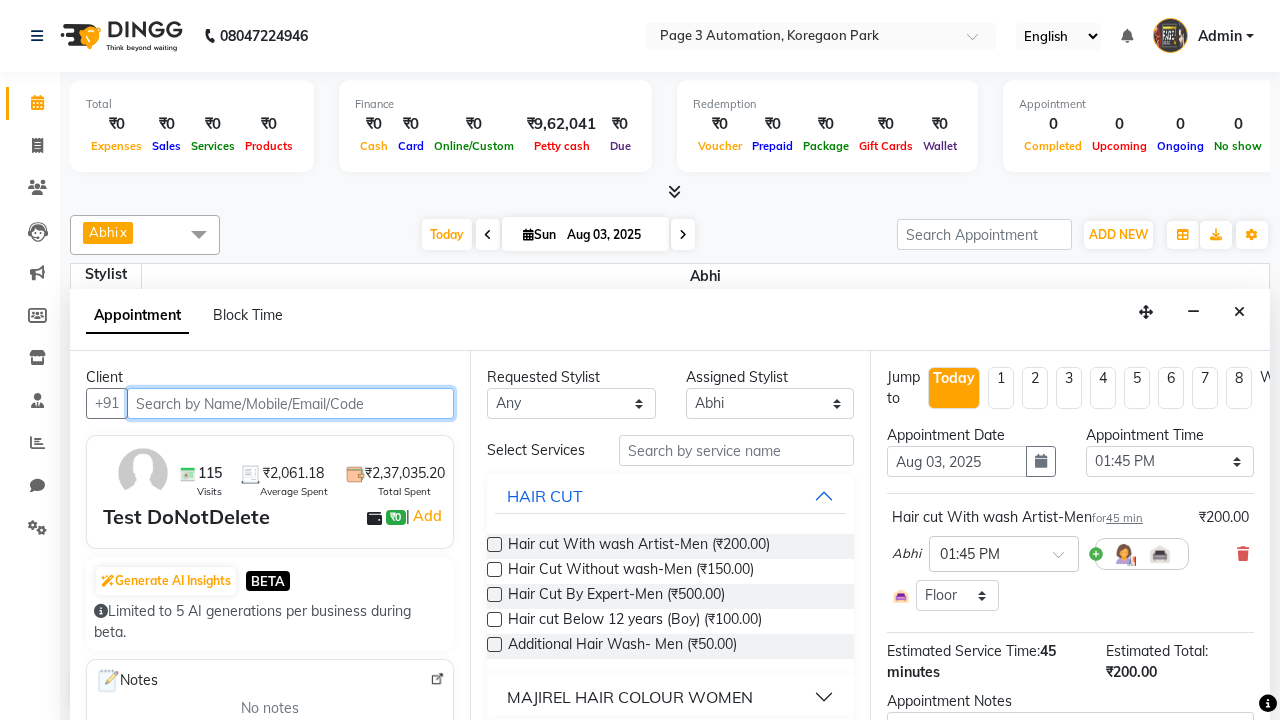 scroll, scrollTop: 0, scrollLeft: 0, axis: both 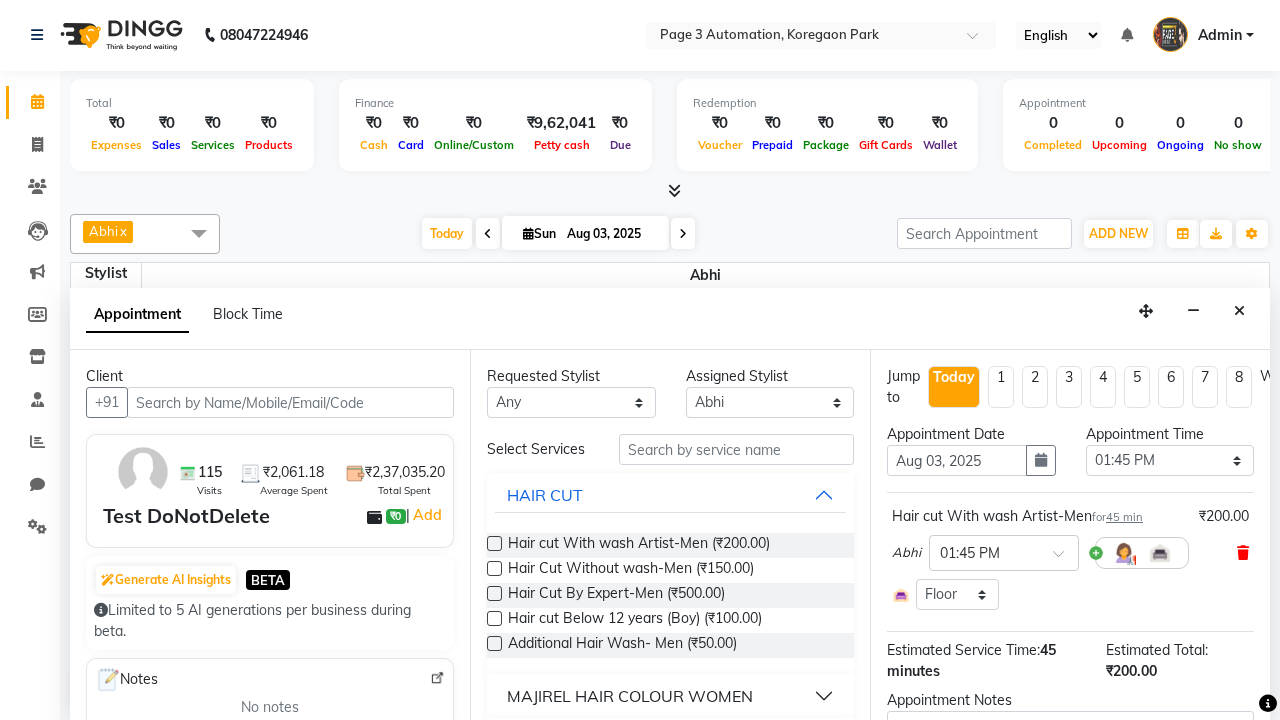 click at bounding box center (1243, 553) 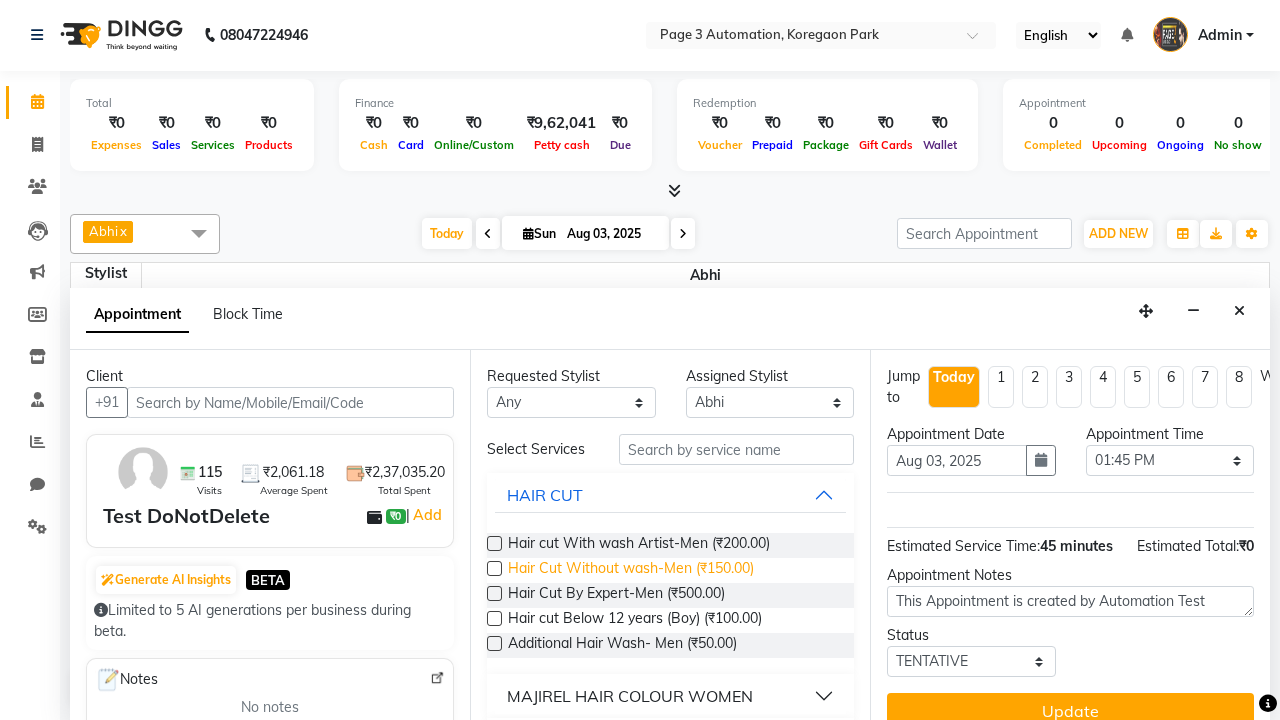 click on "Hair Cut Without wash-Men (₹150.00)" at bounding box center [631, 570] 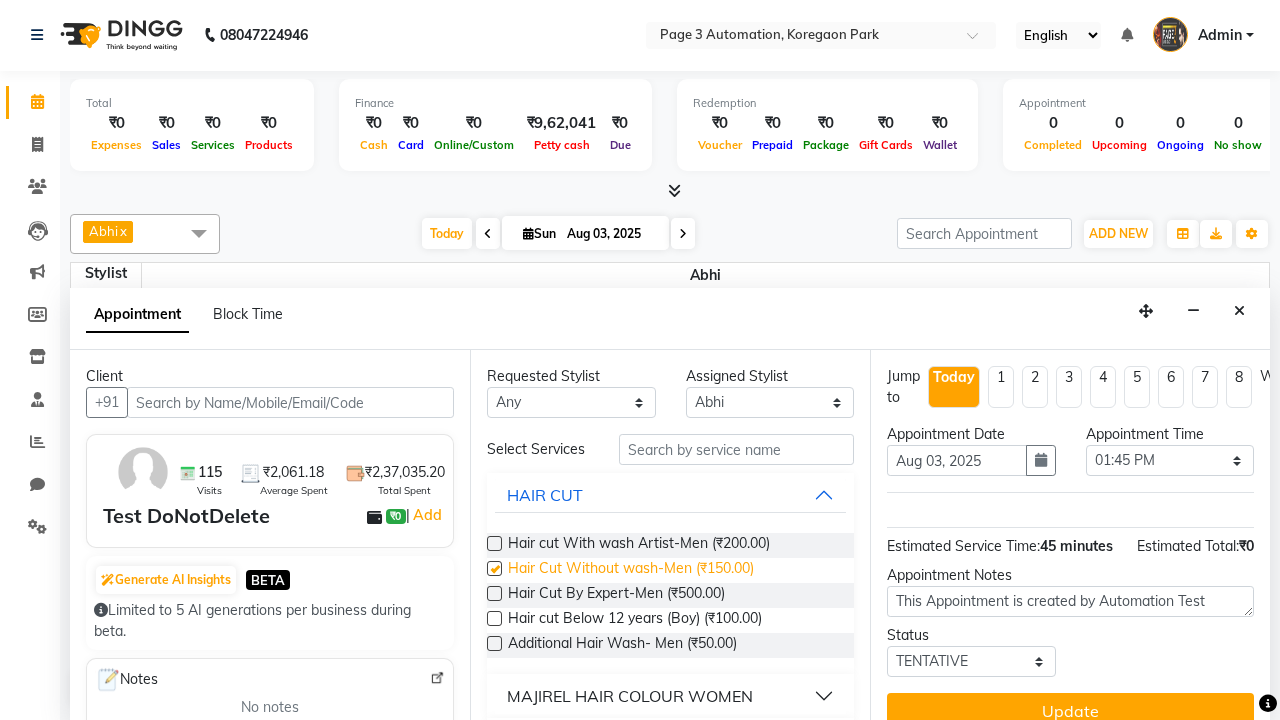 checkbox on "true" 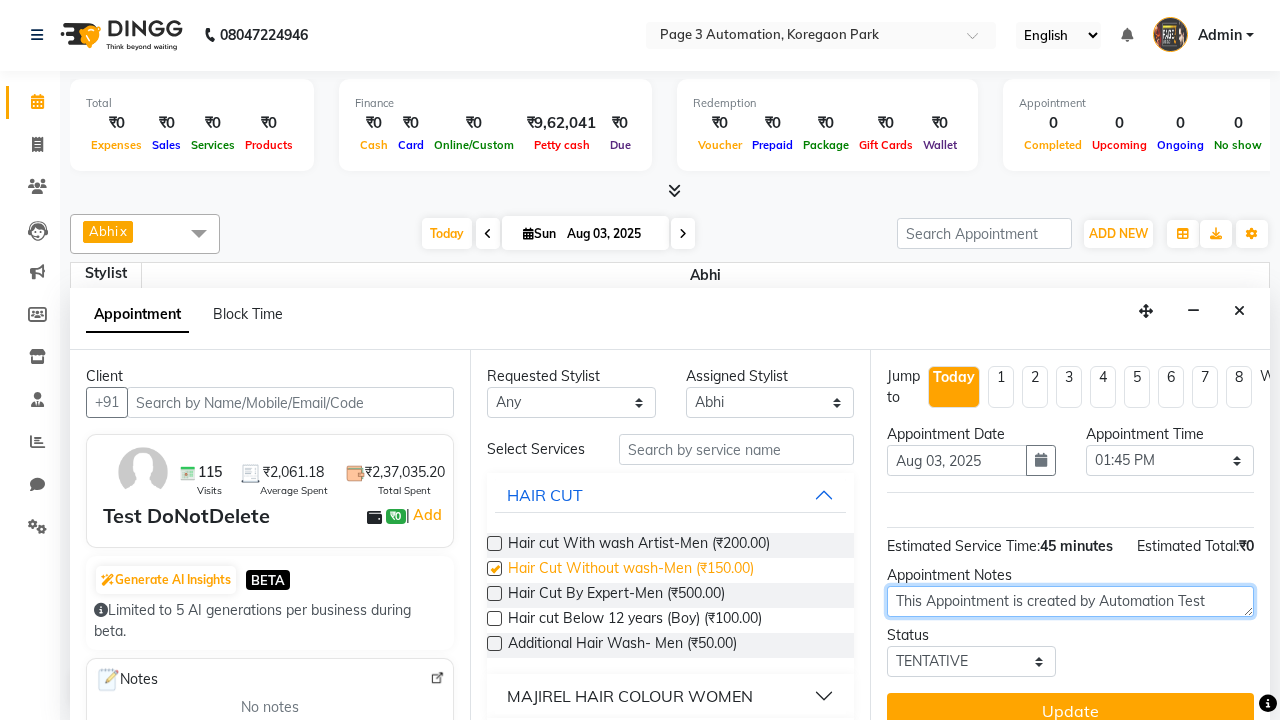 type on "Update Appointment" 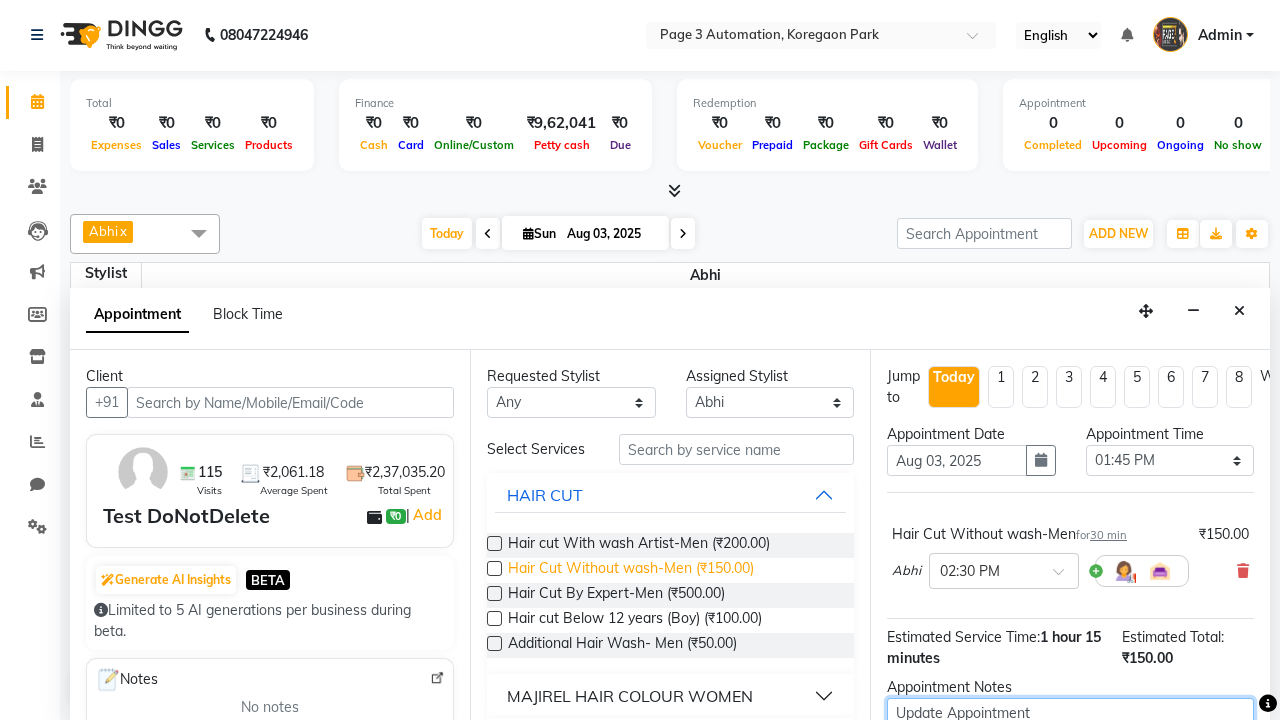 checkbox on "false" 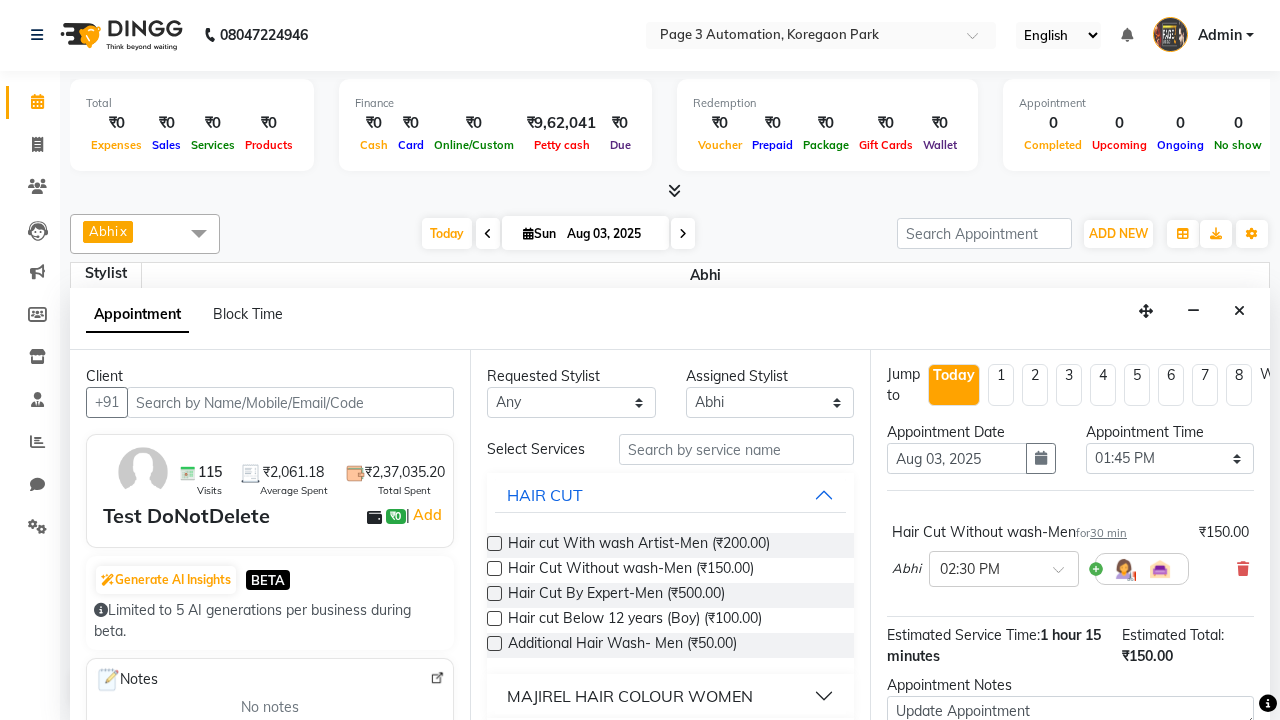 click on "Update" at bounding box center (1070, 821) 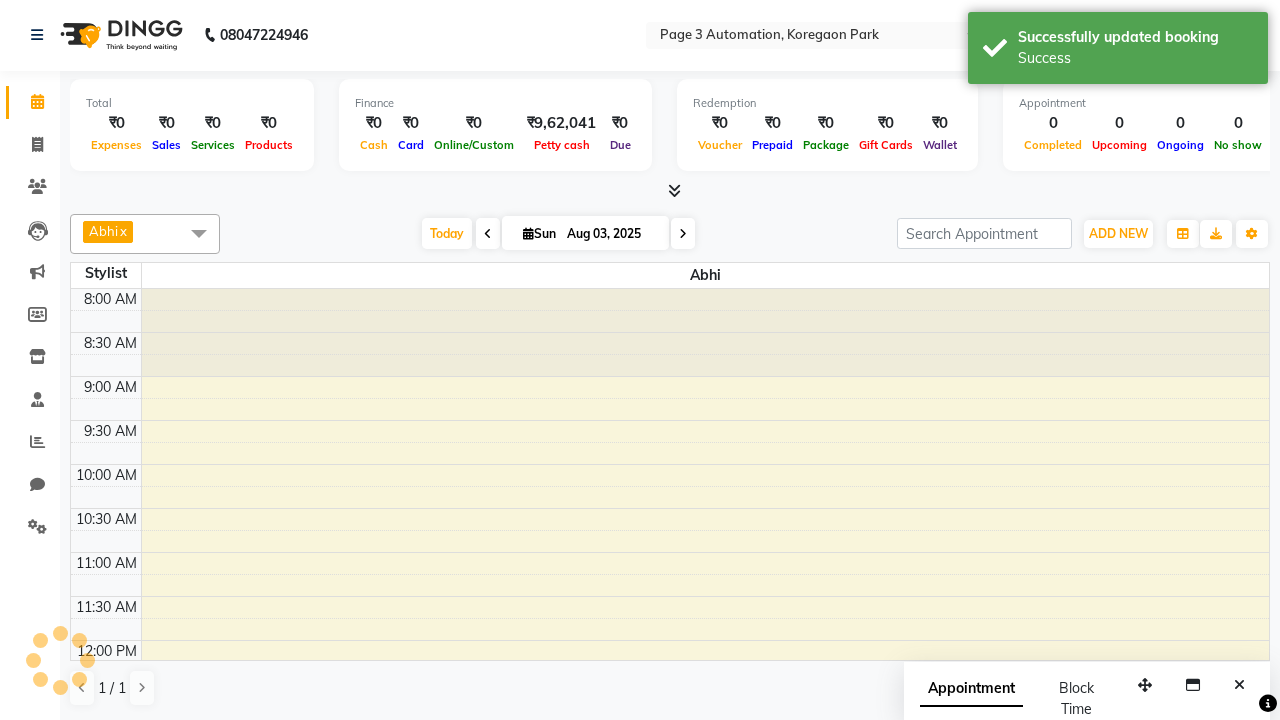 scroll, scrollTop: 0, scrollLeft: 0, axis: both 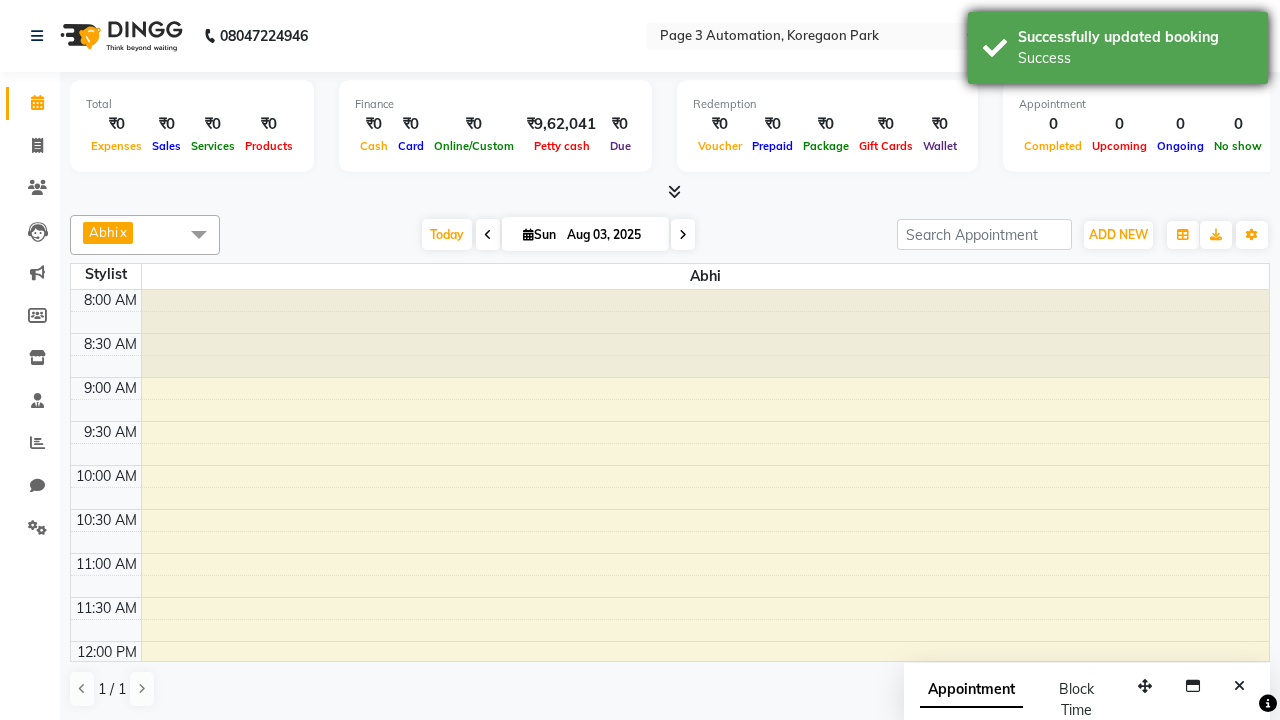 click on "Success" at bounding box center (1135, 58) 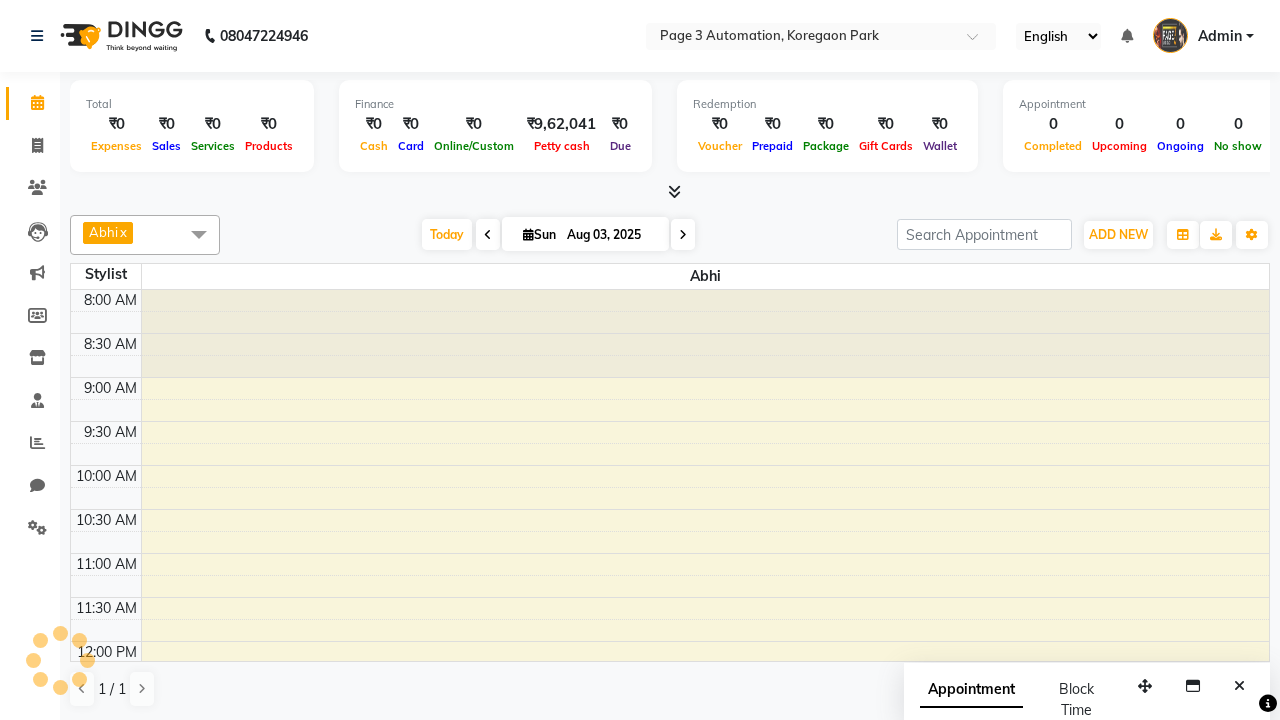 click at bounding box center [199, 234] 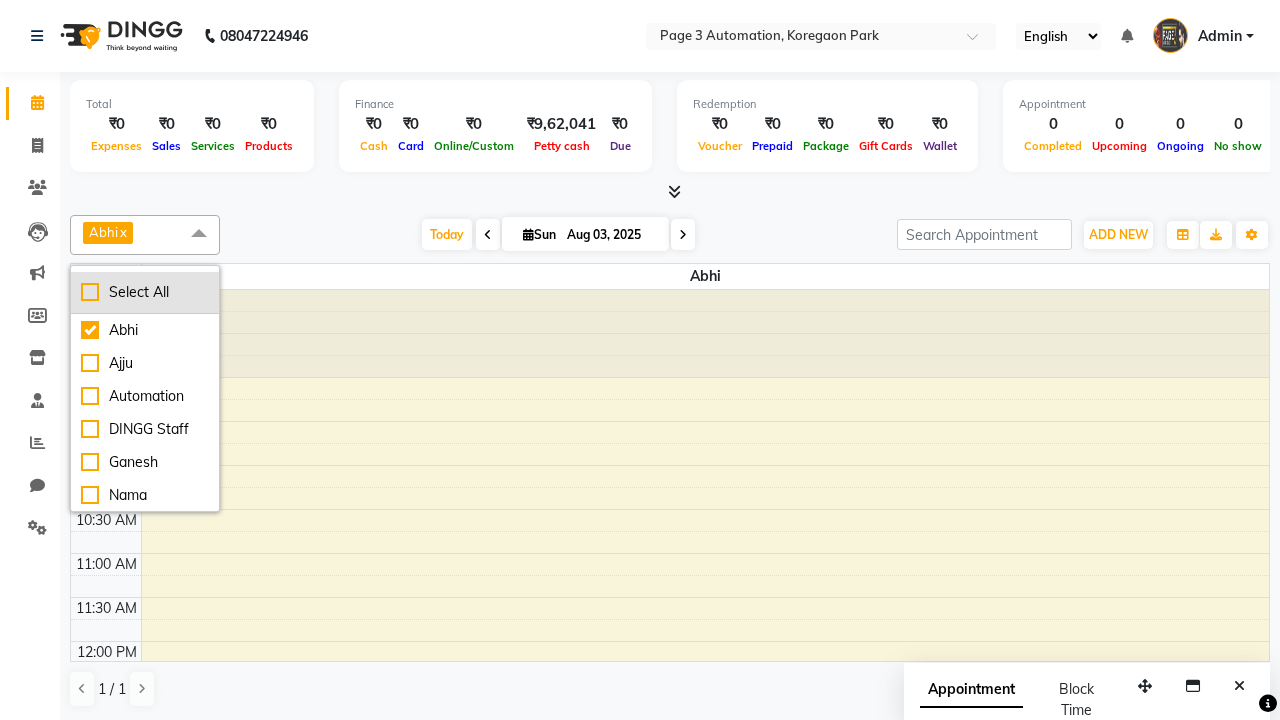 click on "Select All" at bounding box center [145, 292] 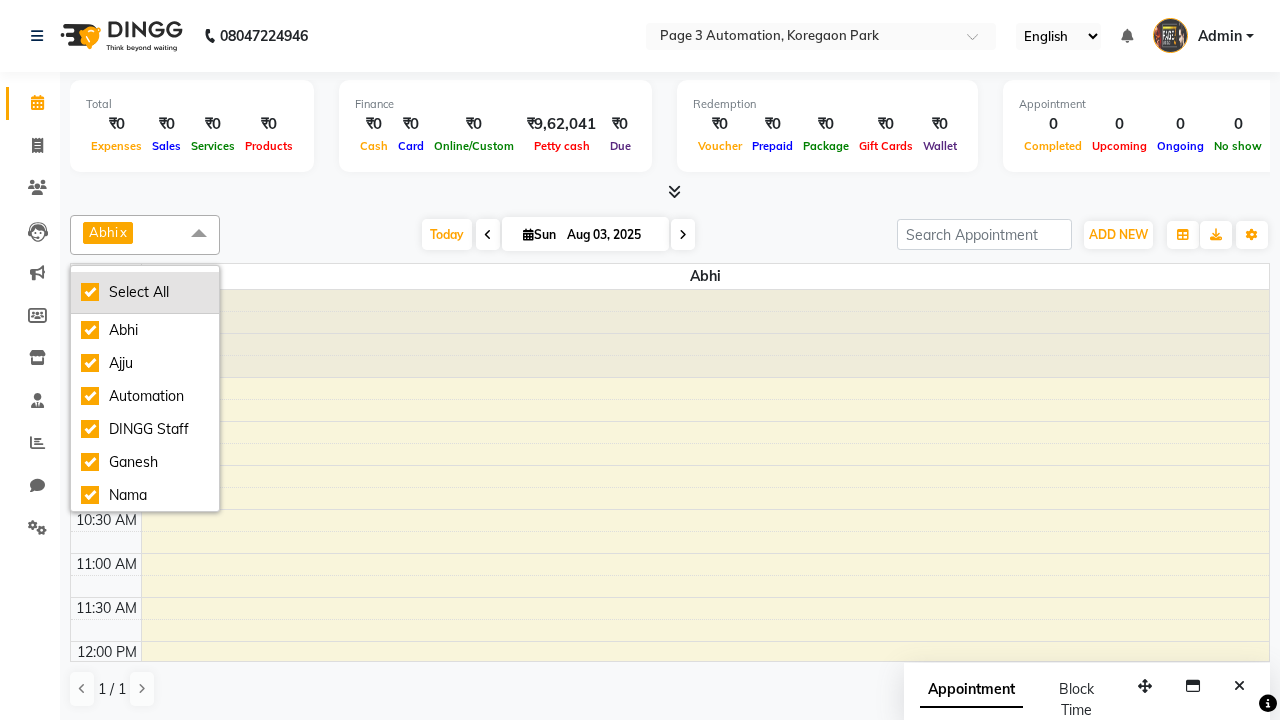 checkbox on "true" 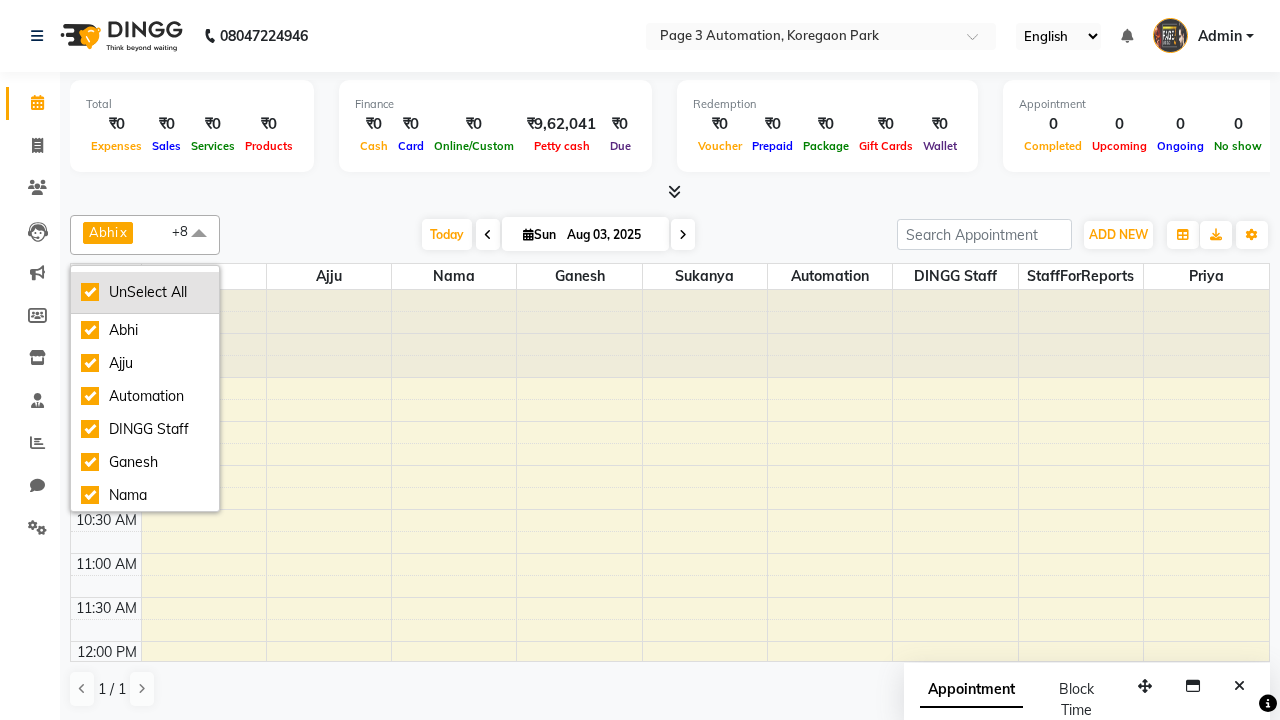 click on "UnSelect All" at bounding box center (145, 292) 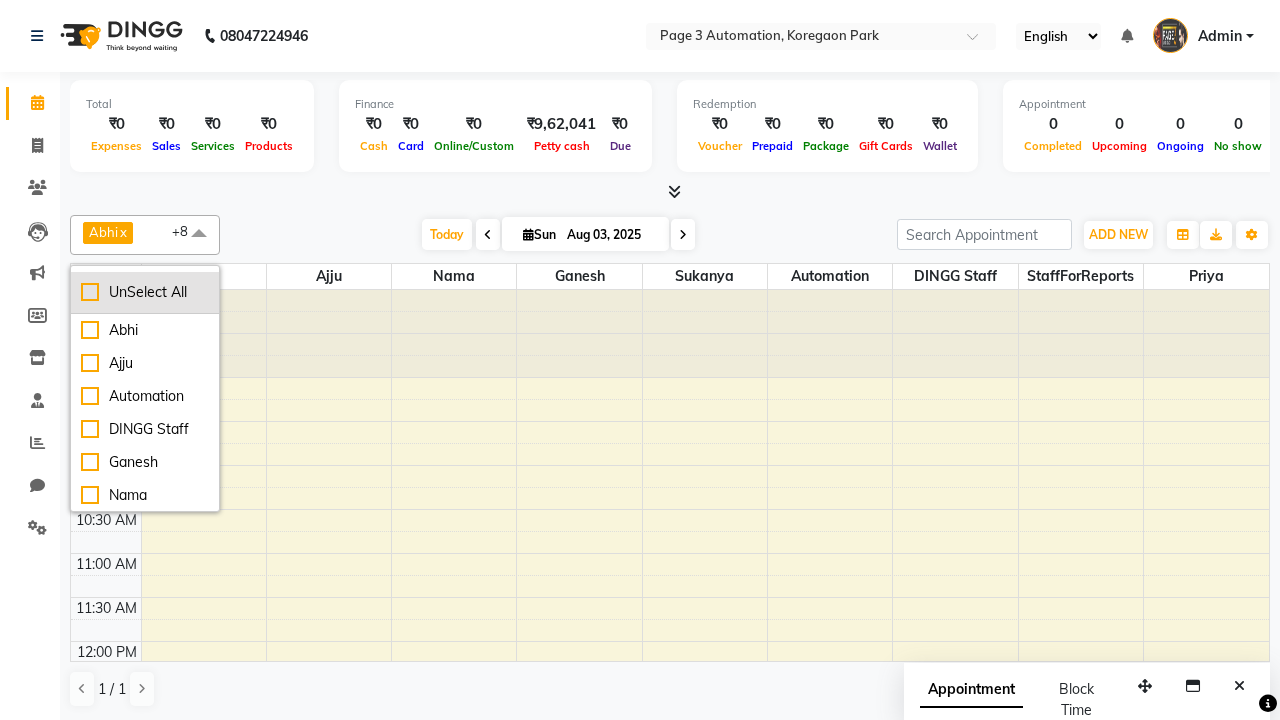 checkbox on "false" 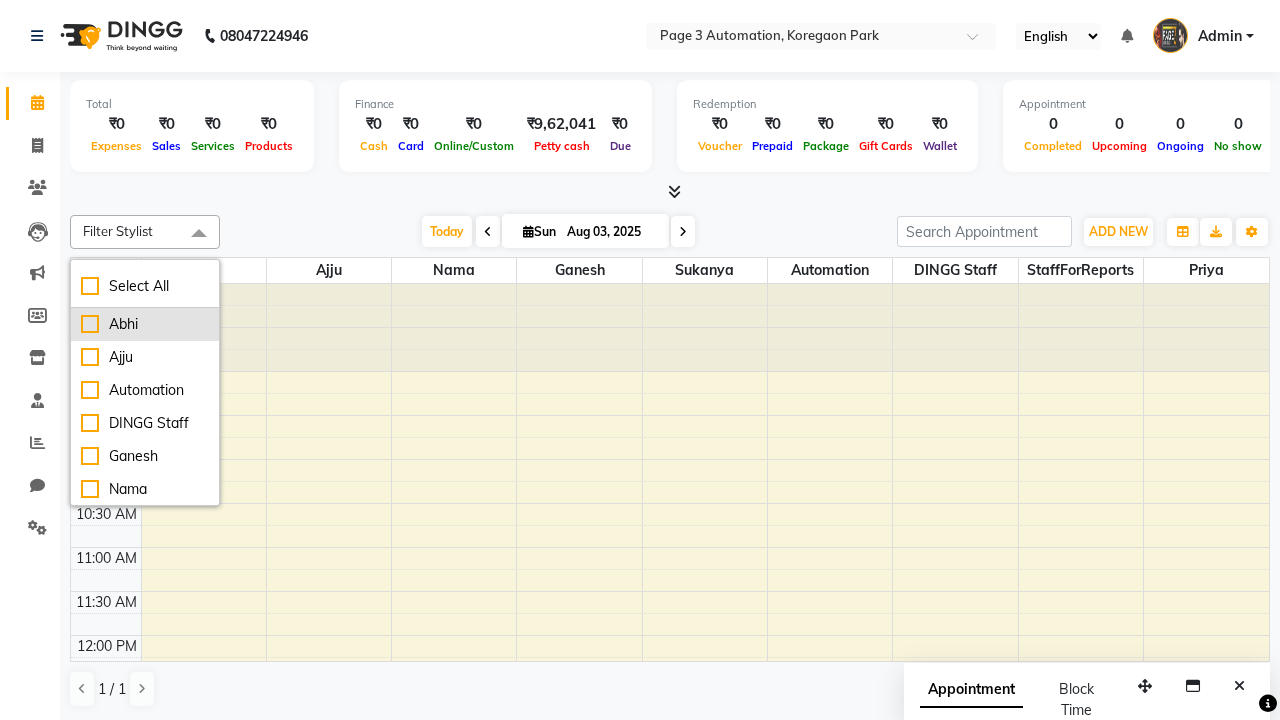 click on "Abhi" at bounding box center [145, 324] 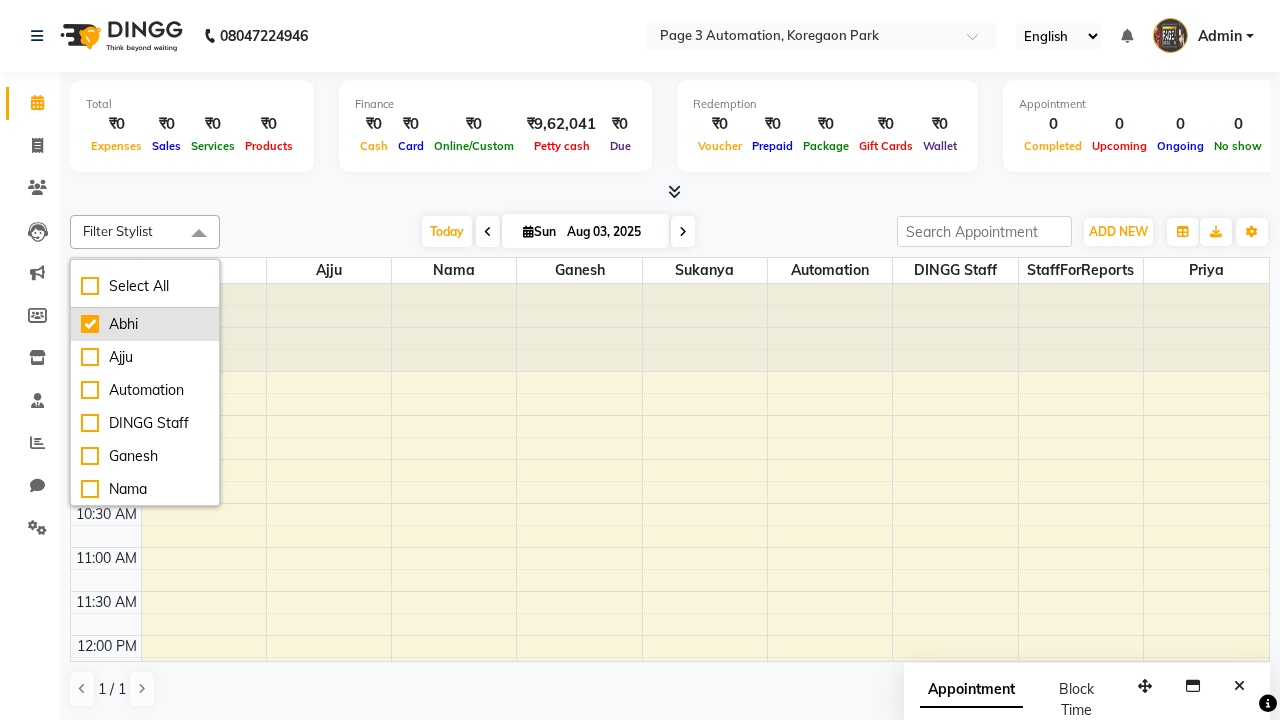 checkbox on "true" 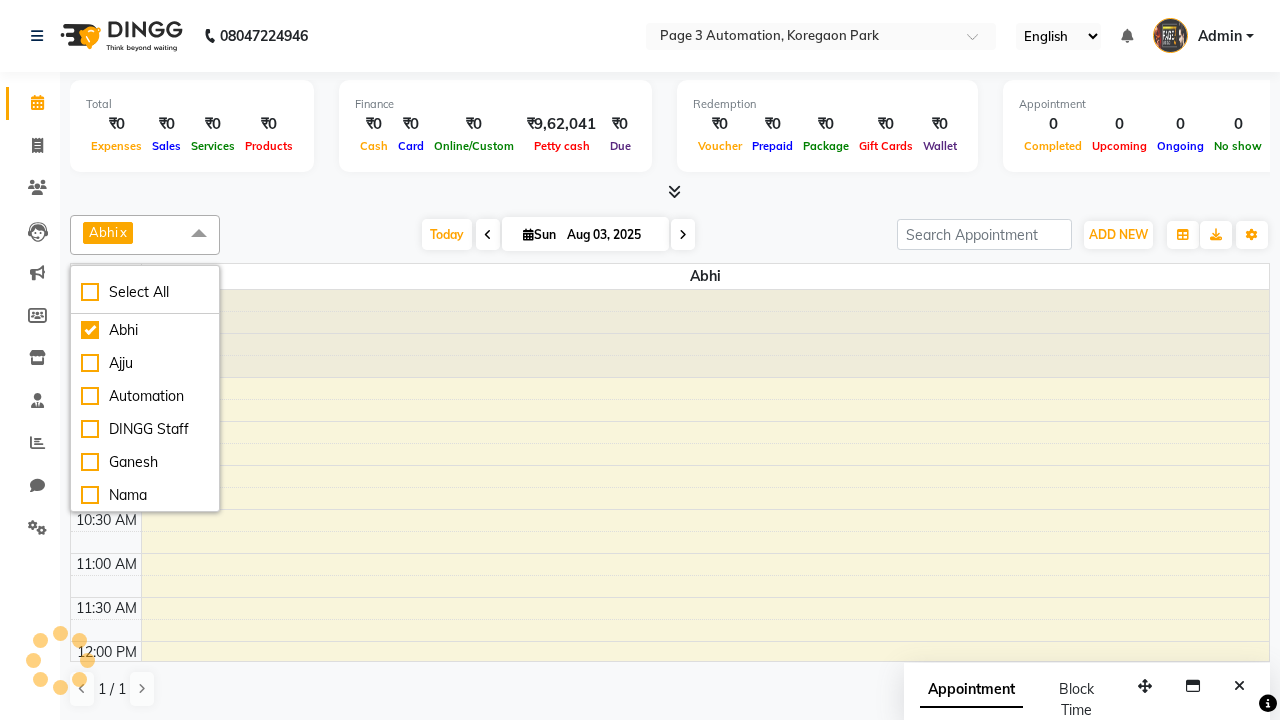 click at bounding box center (199, 234) 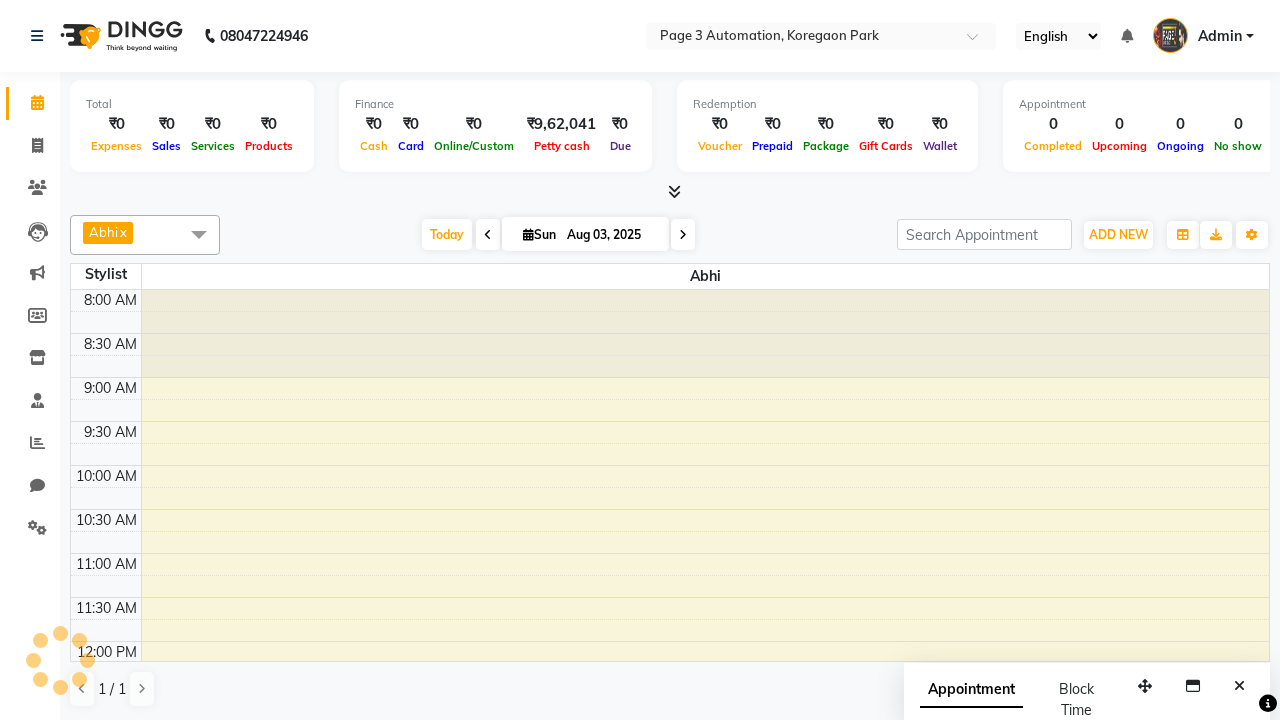 scroll, scrollTop: 408, scrollLeft: 0, axis: vertical 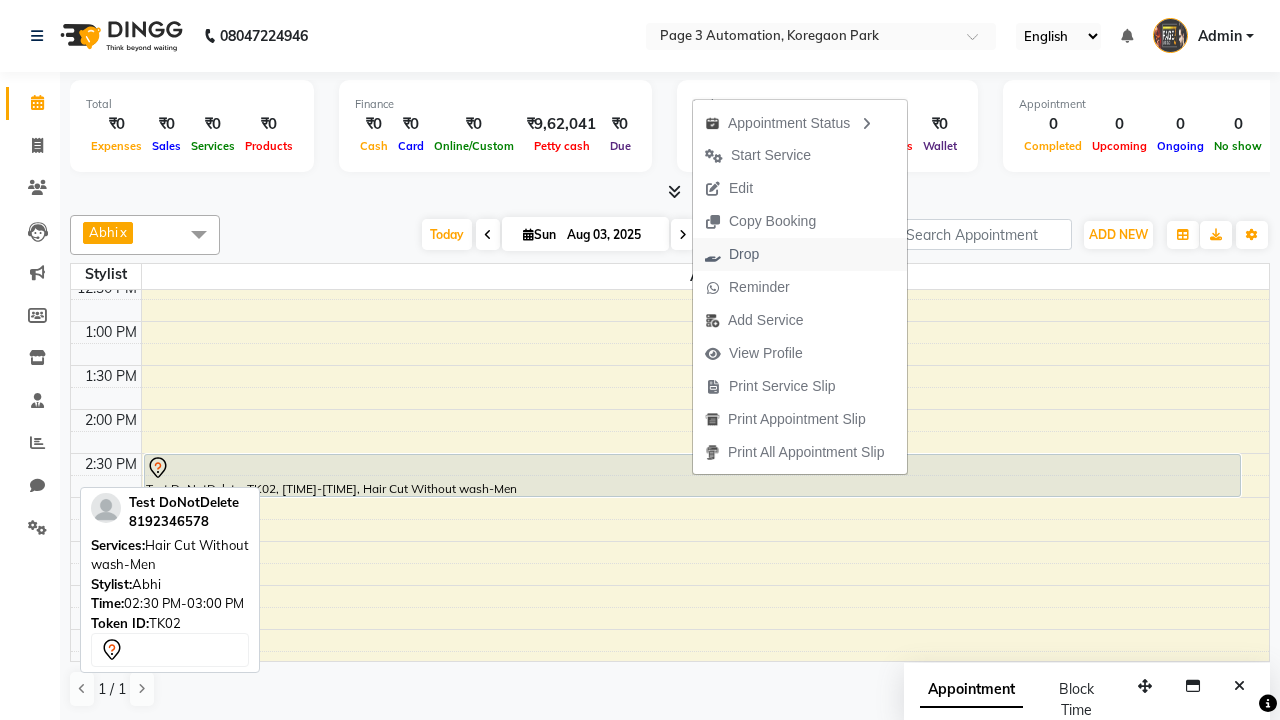 click on "Drop" at bounding box center [800, 254] 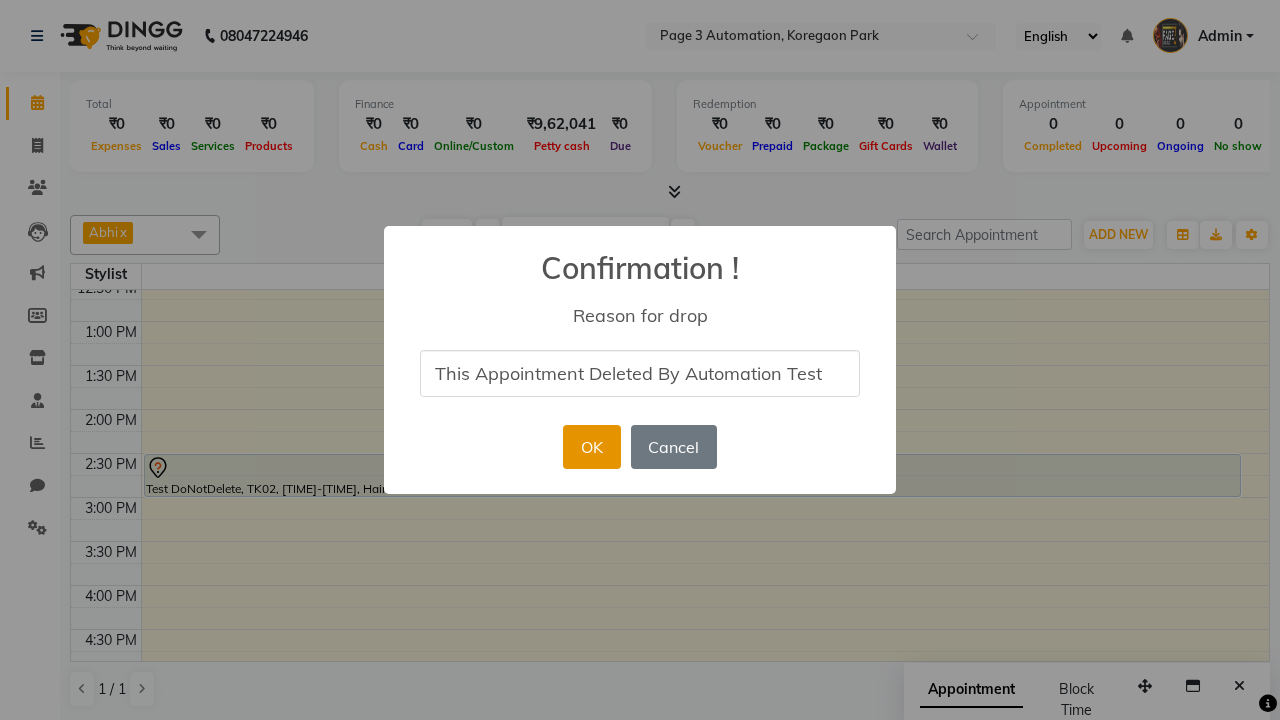 type on "This Appointment Deleted By Automation Test" 